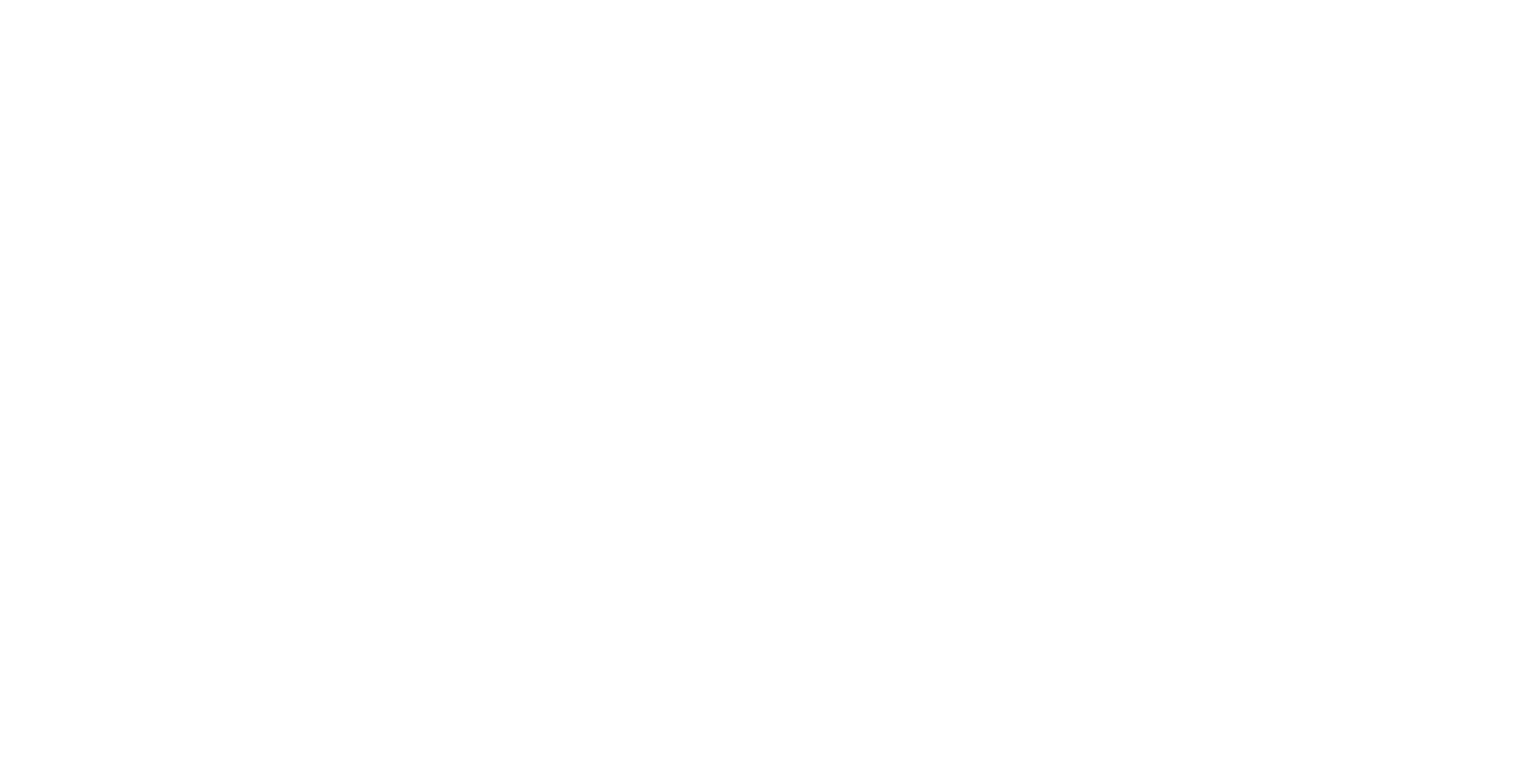 scroll, scrollTop: 0, scrollLeft: 0, axis: both 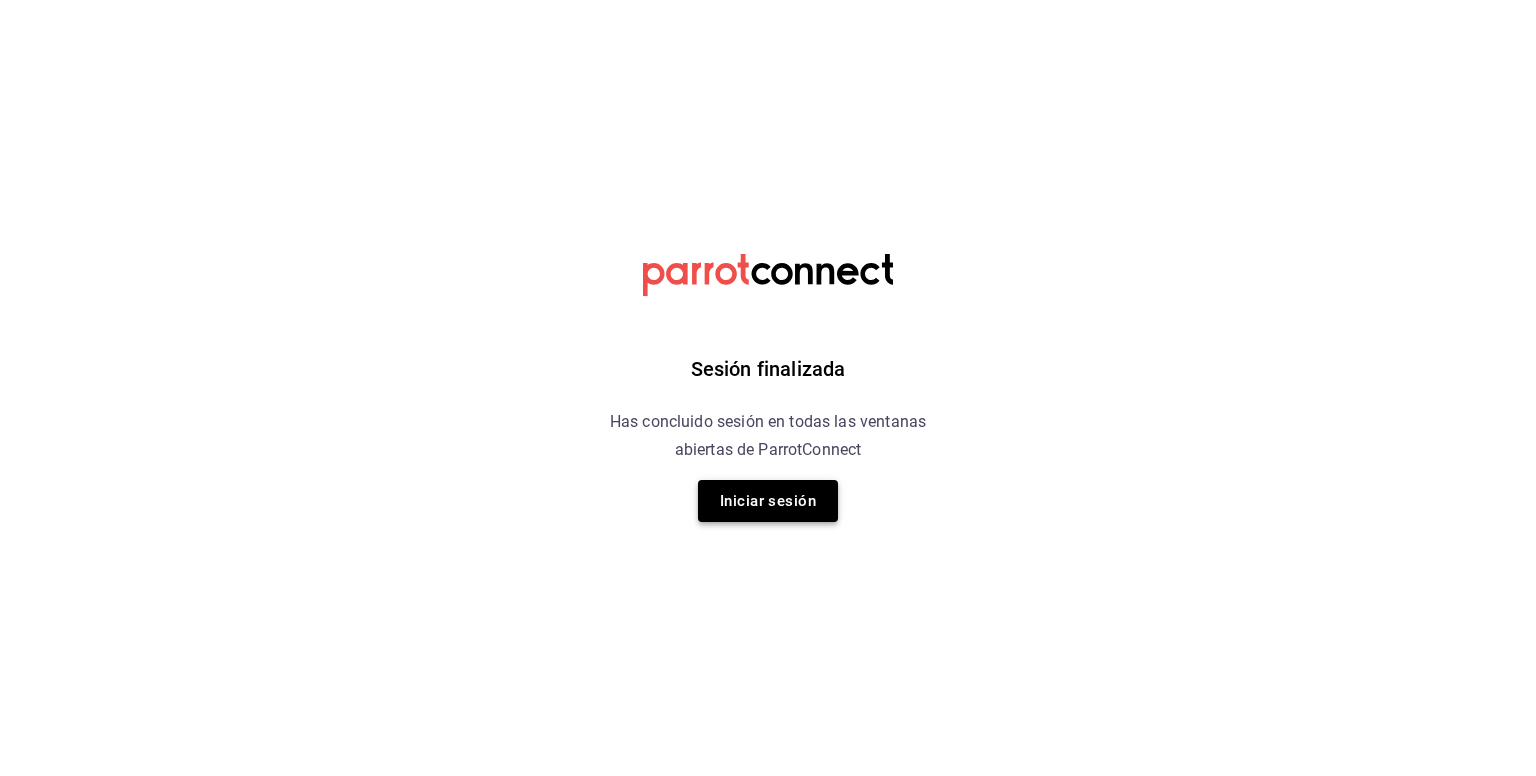 click on "Iniciar sesión" at bounding box center (768, 501) 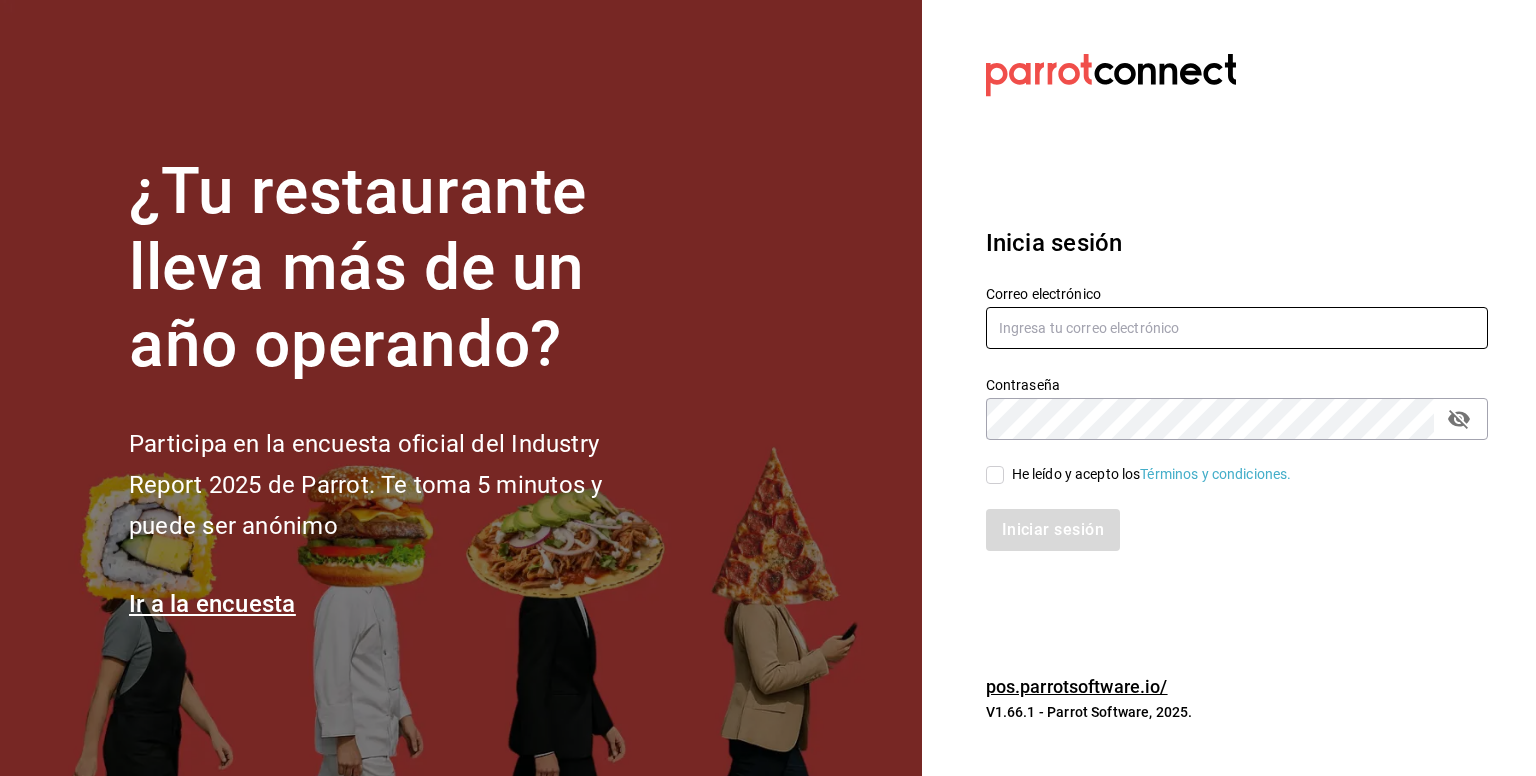 click at bounding box center [1237, 328] 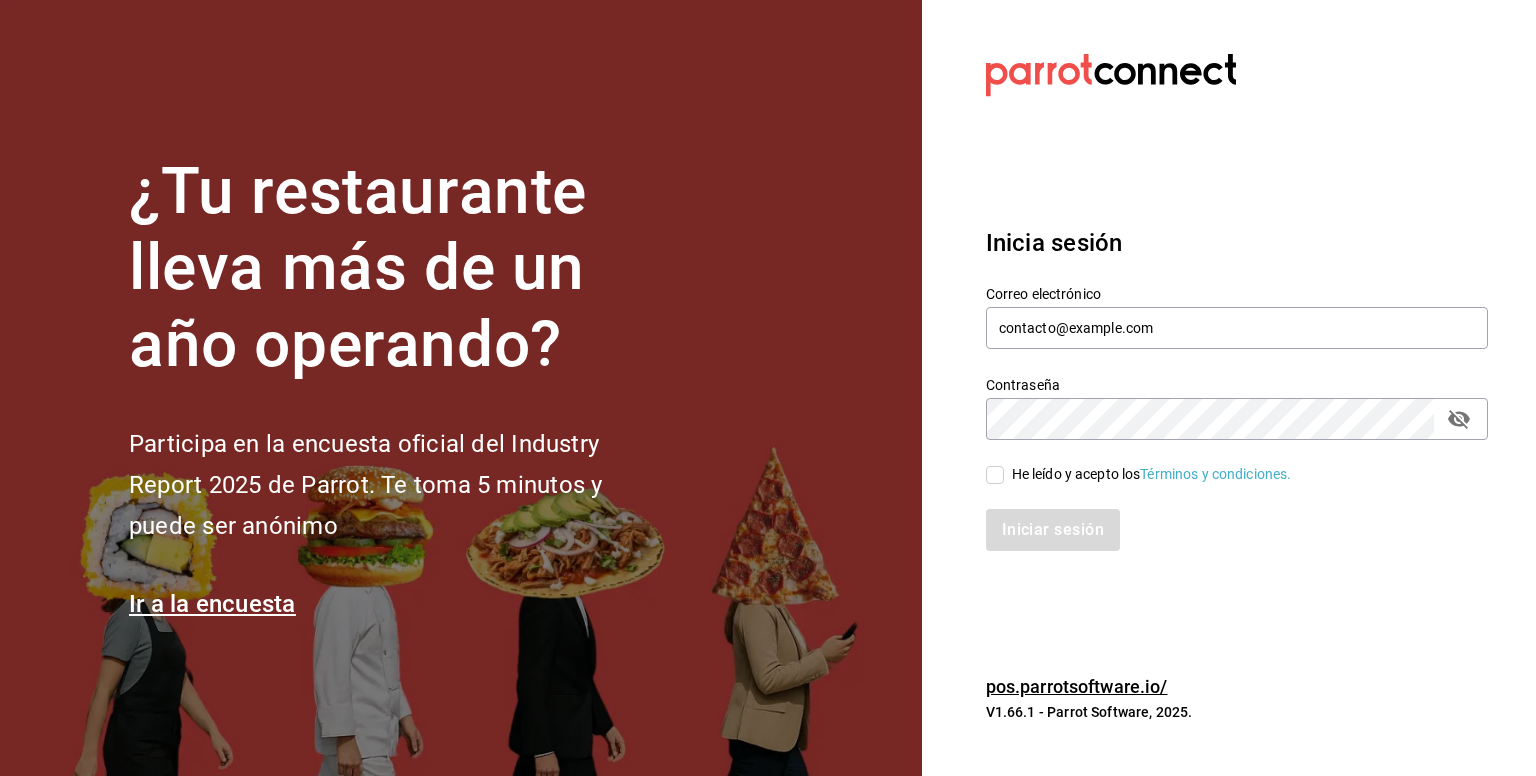 drag, startPoint x: 980, startPoint y: 476, endPoint x: 1009, endPoint y: 476, distance: 29 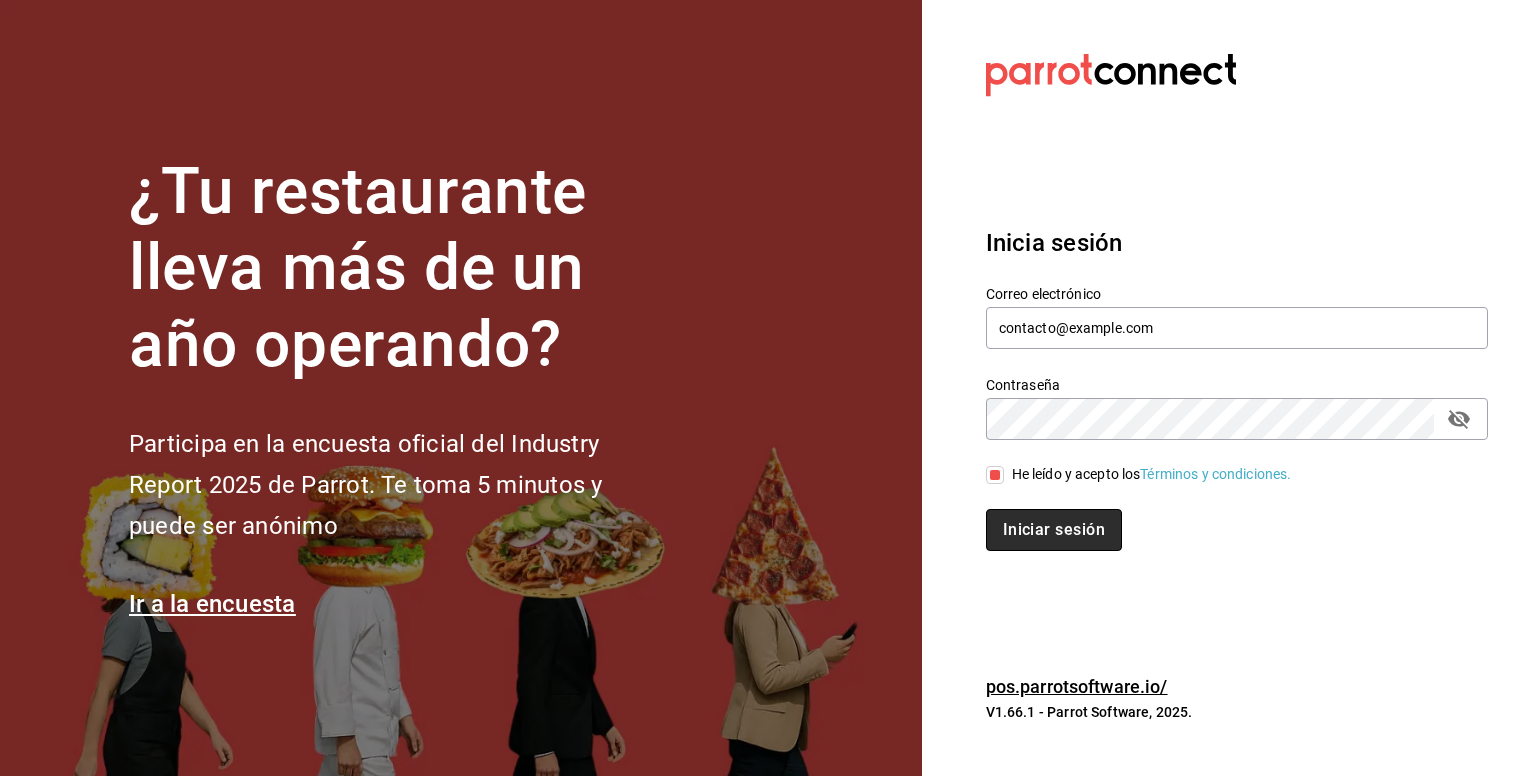click on "Iniciar sesión" at bounding box center (1054, 530) 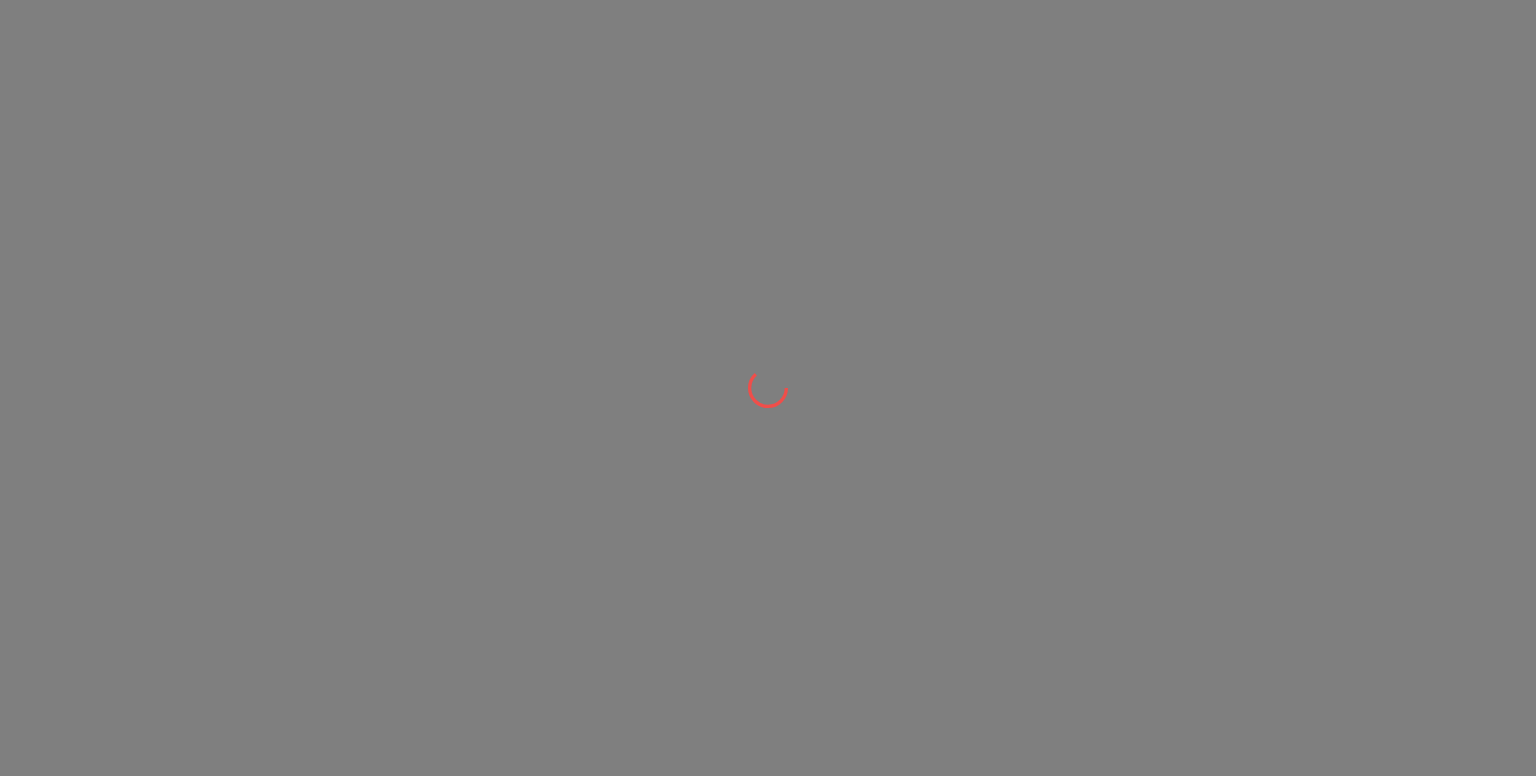 scroll, scrollTop: 0, scrollLeft: 0, axis: both 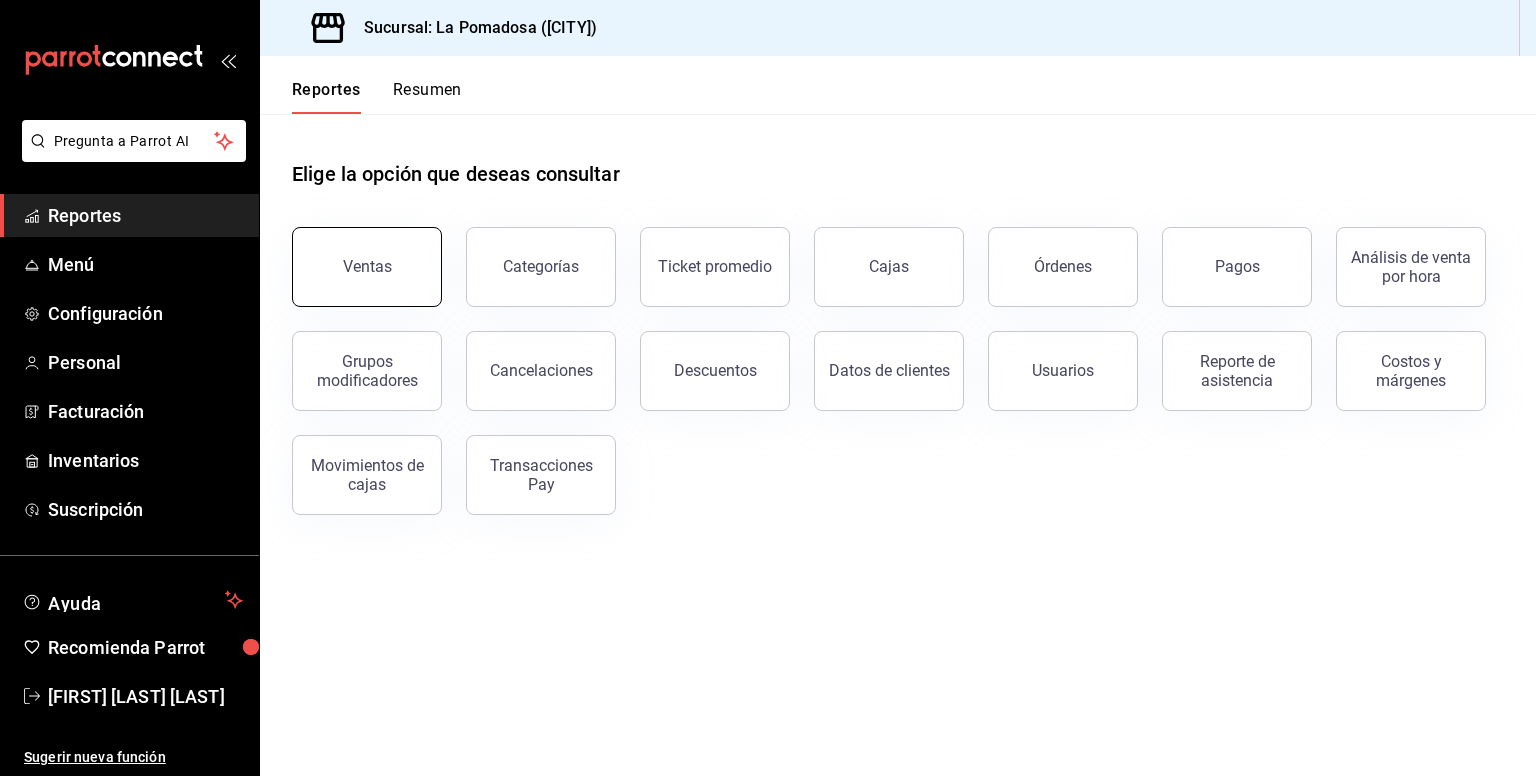click on "Ventas" at bounding box center (367, 267) 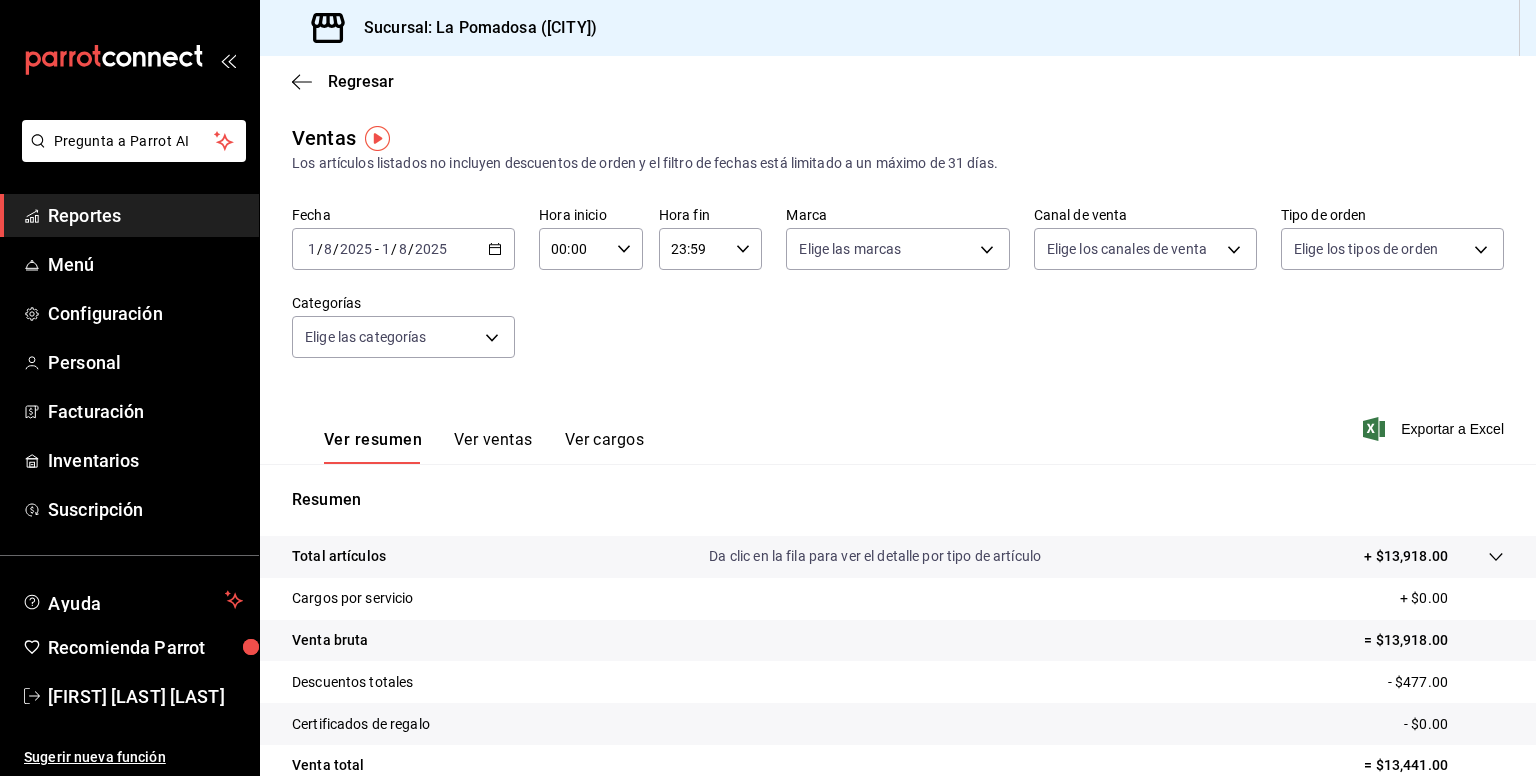 click 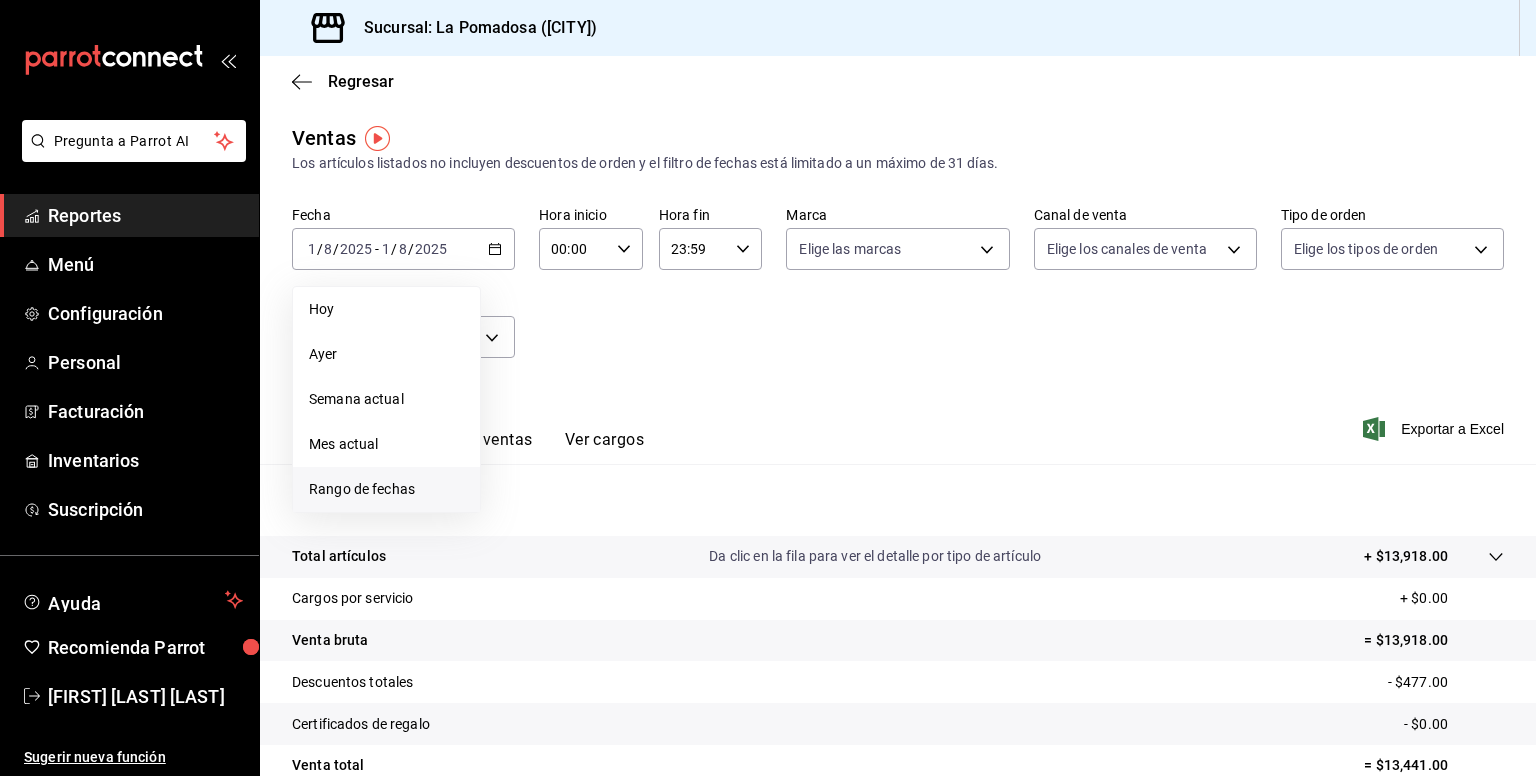 click on "Rango de fechas" at bounding box center (386, 489) 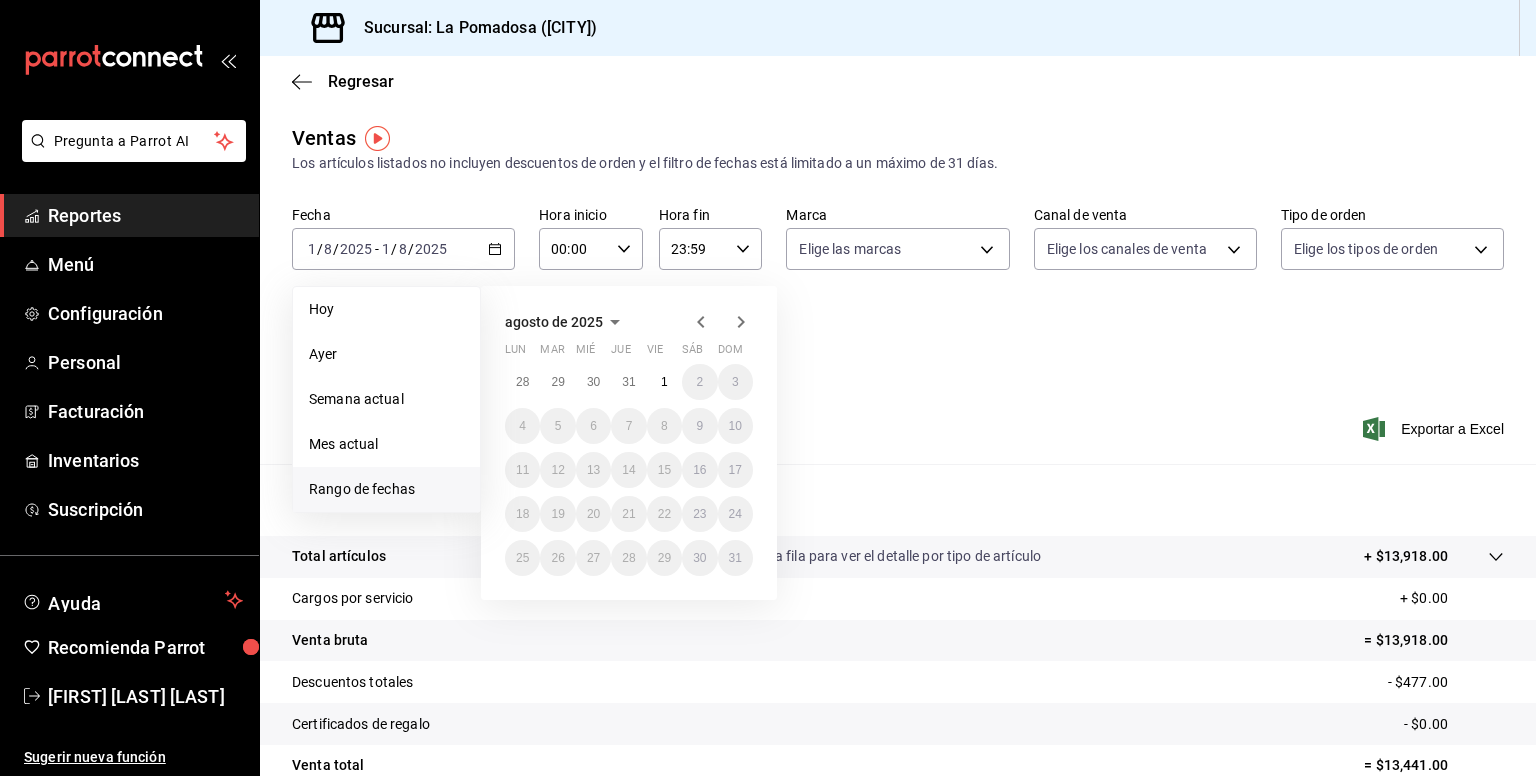 click 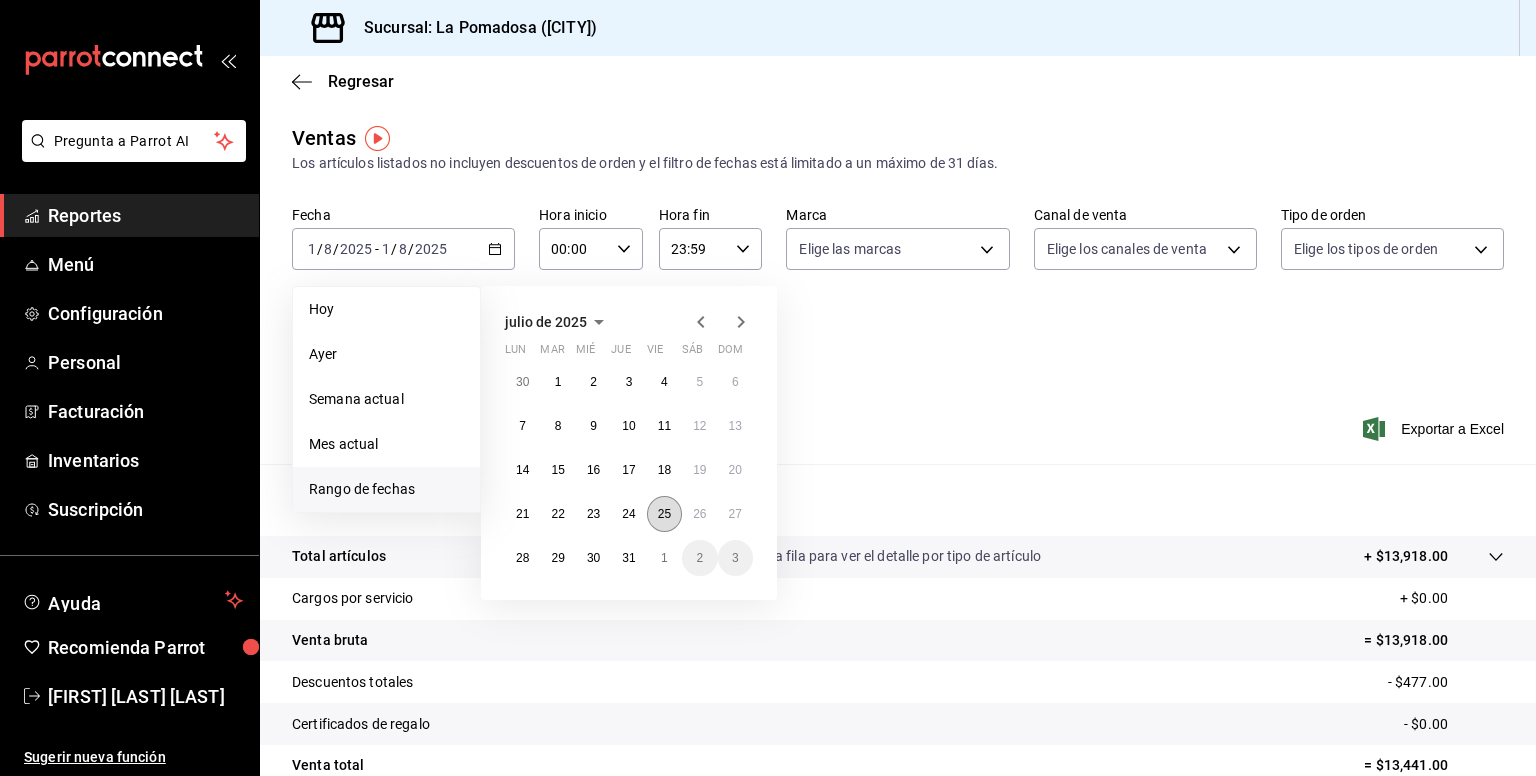 click on "25" at bounding box center (664, 514) 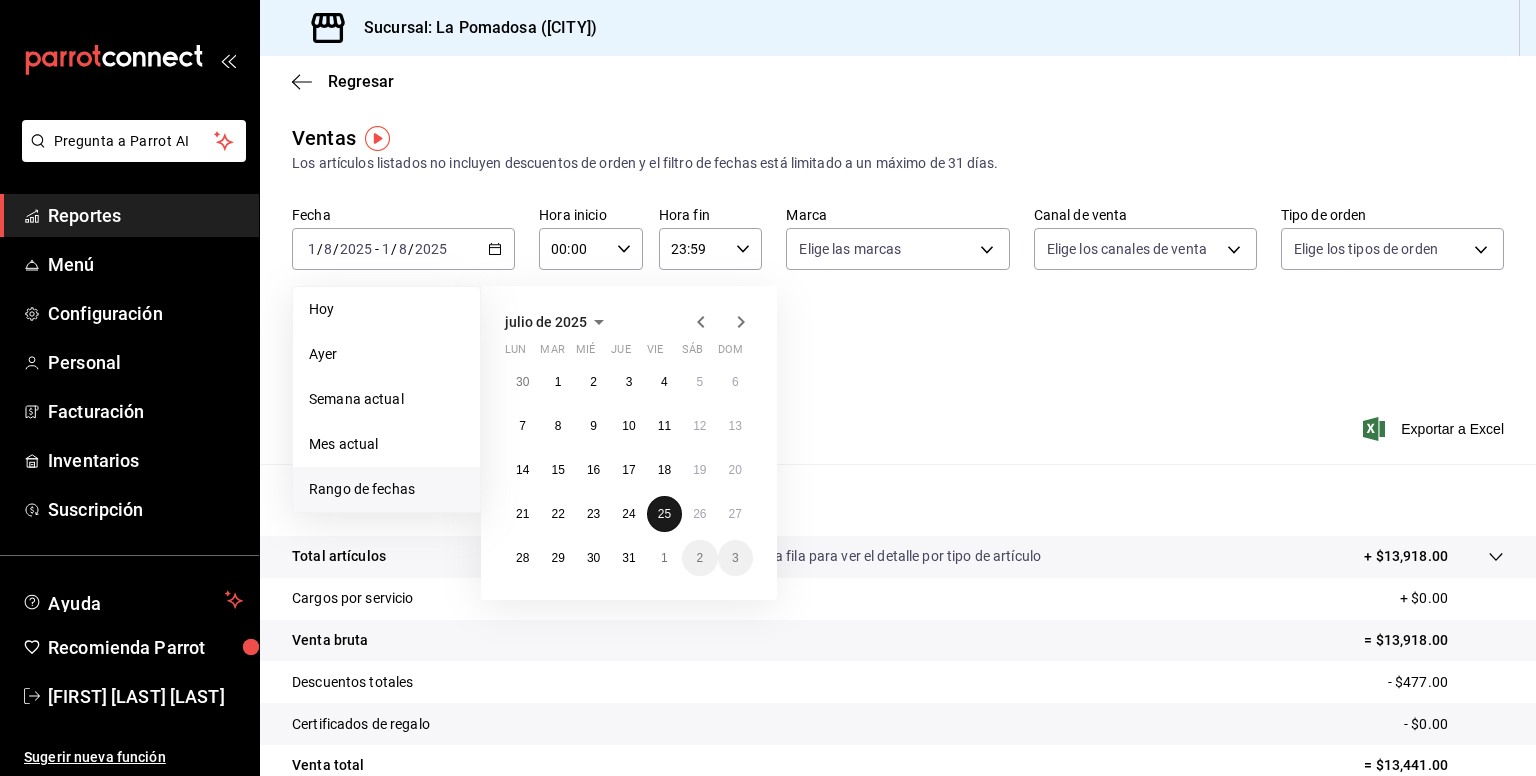click on "25" at bounding box center (664, 514) 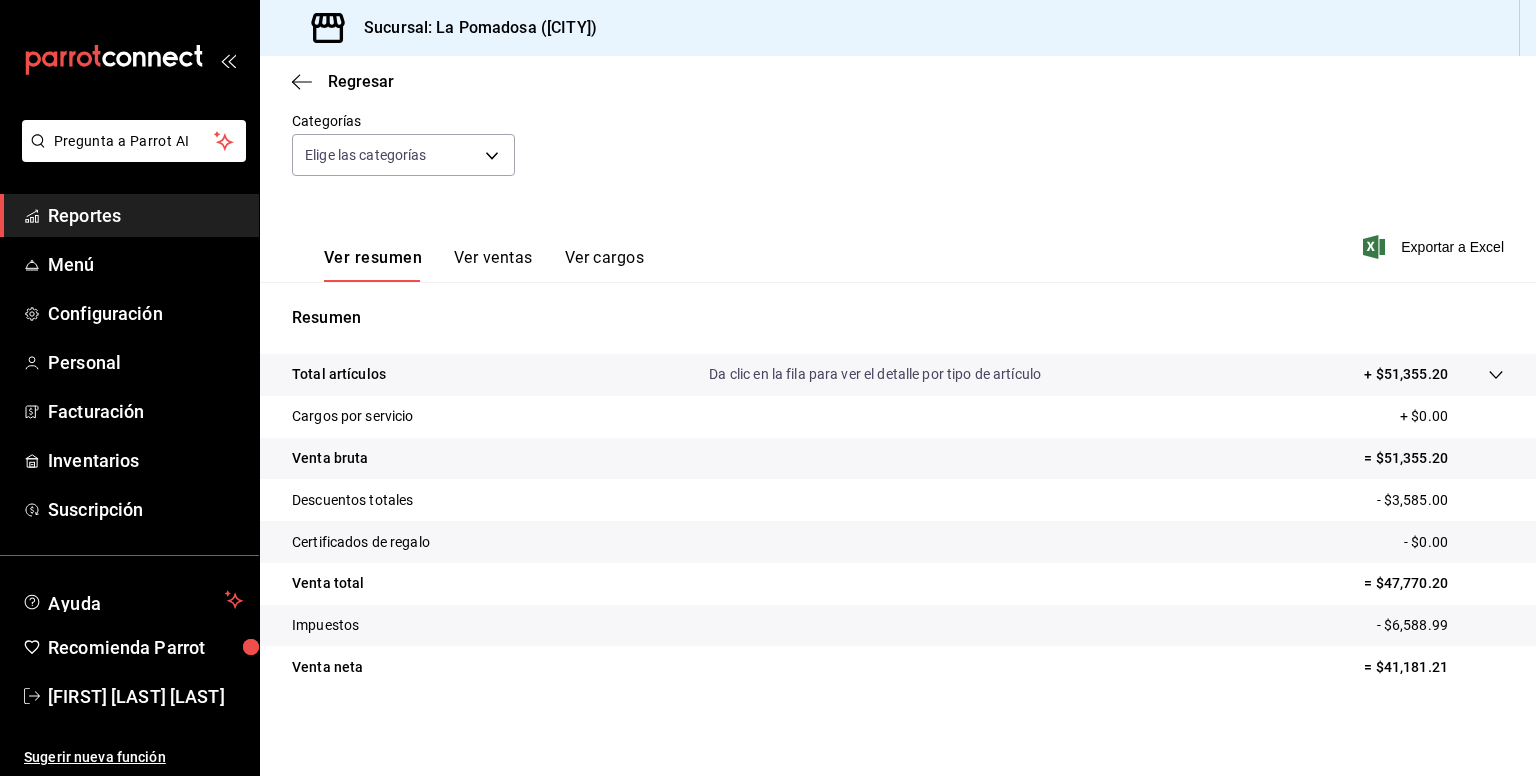 scroll, scrollTop: 181, scrollLeft: 0, axis: vertical 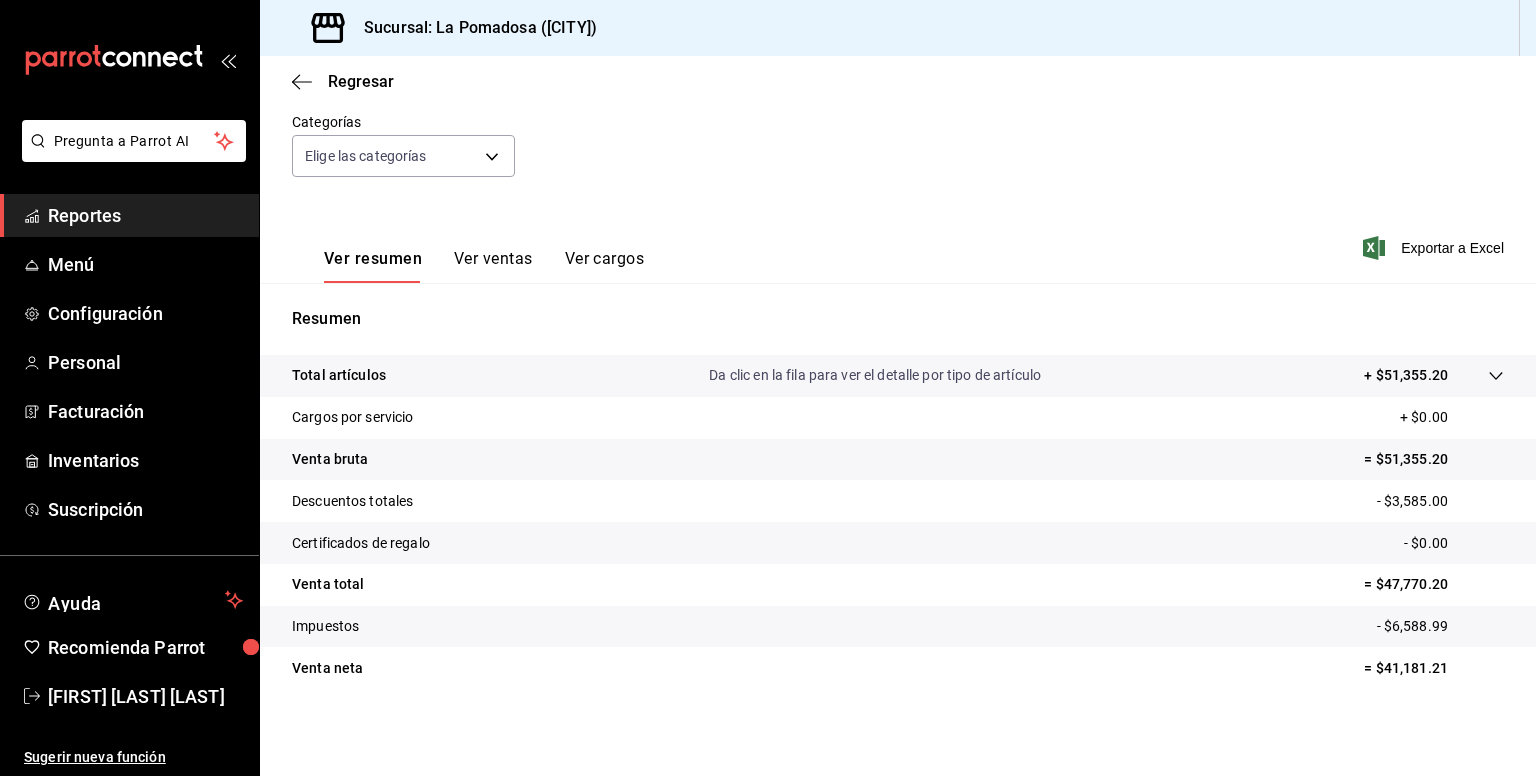 click on "Ver resumen Ver ventas Ver cargos Exportar a Excel" at bounding box center [898, 242] 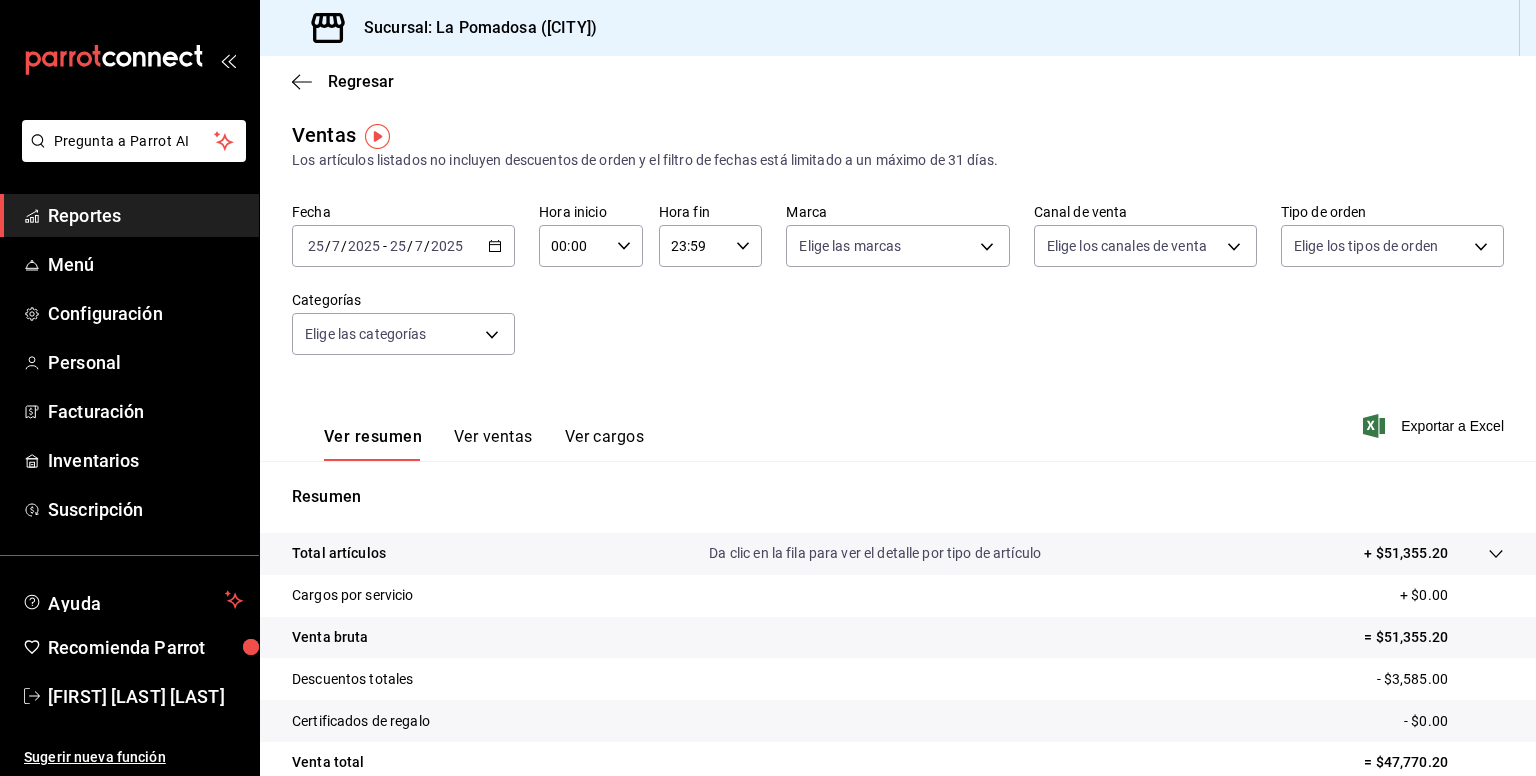 scroll, scrollTop: 1, scrollLeft: 0, axis: vertical 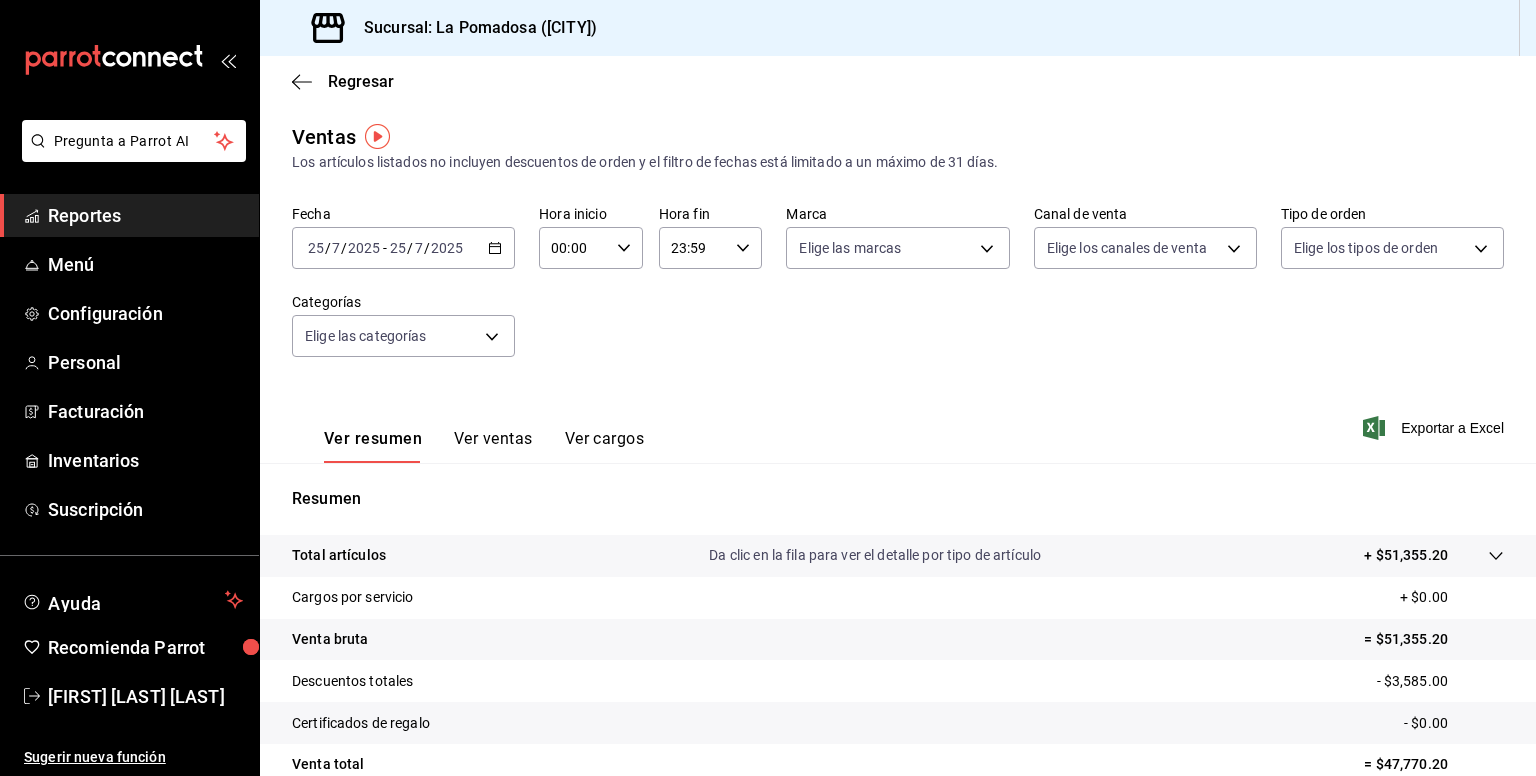 click 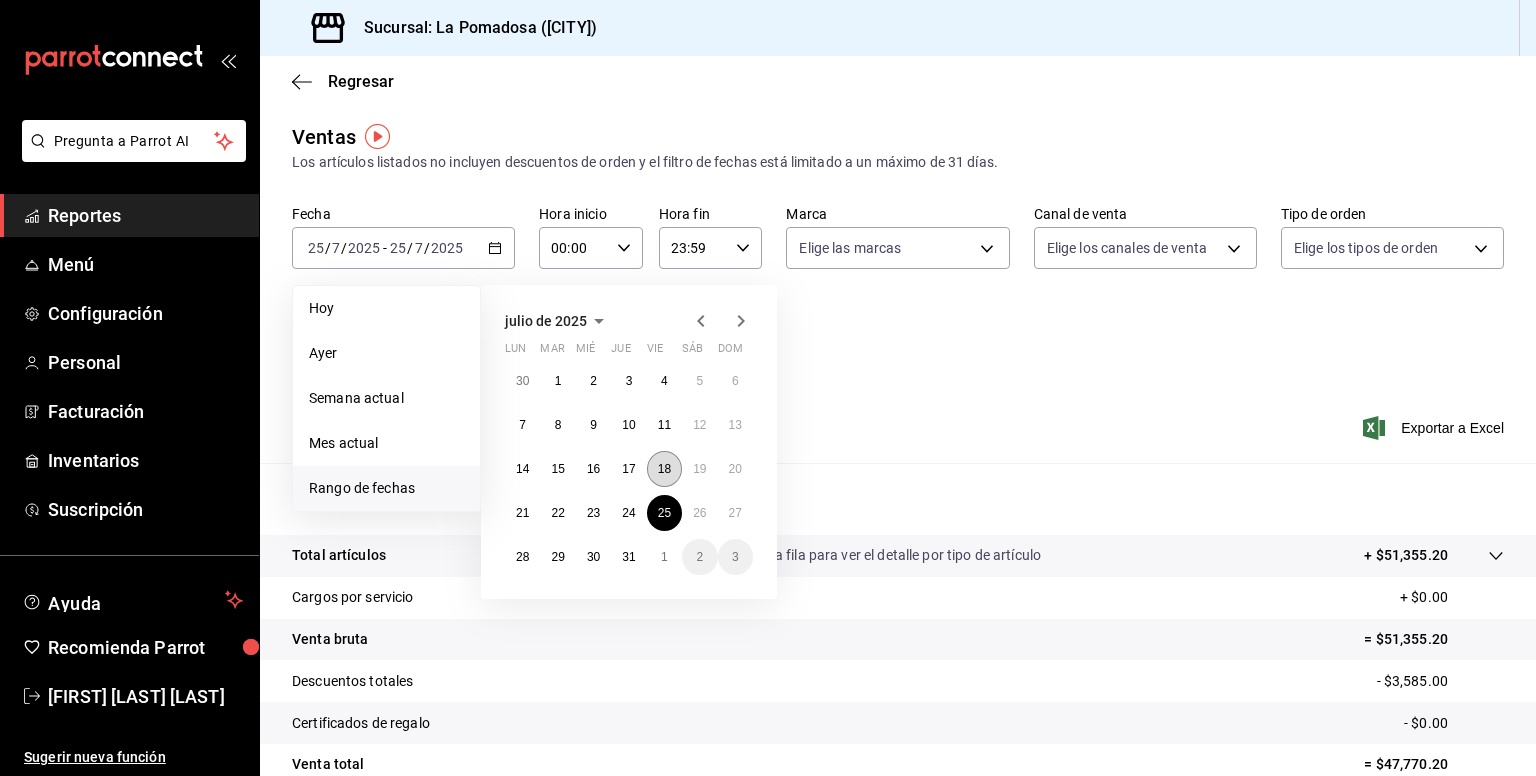 click on "18" at bounding box center (664, 469) 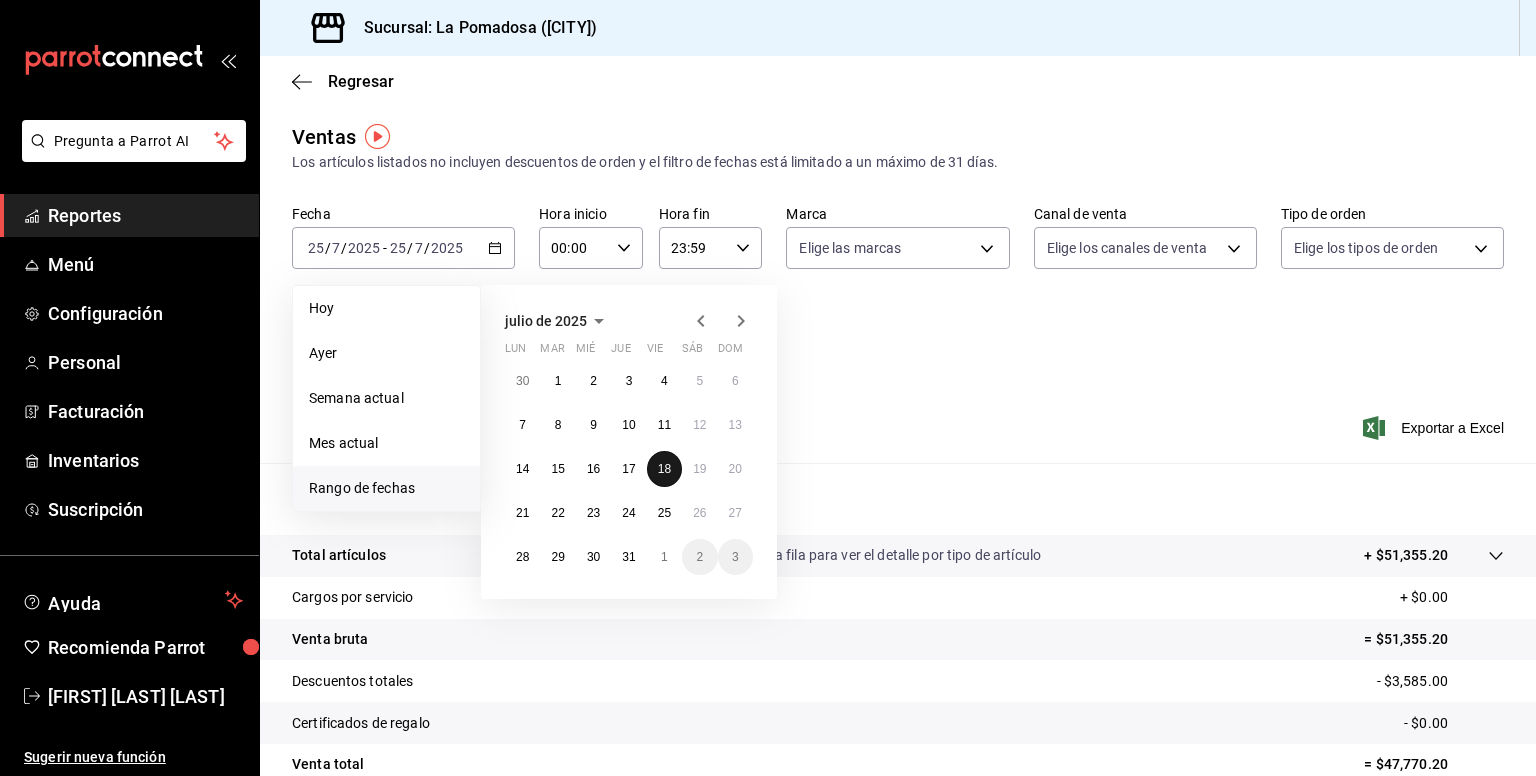 click on "18" at bounding box center [664, 469] 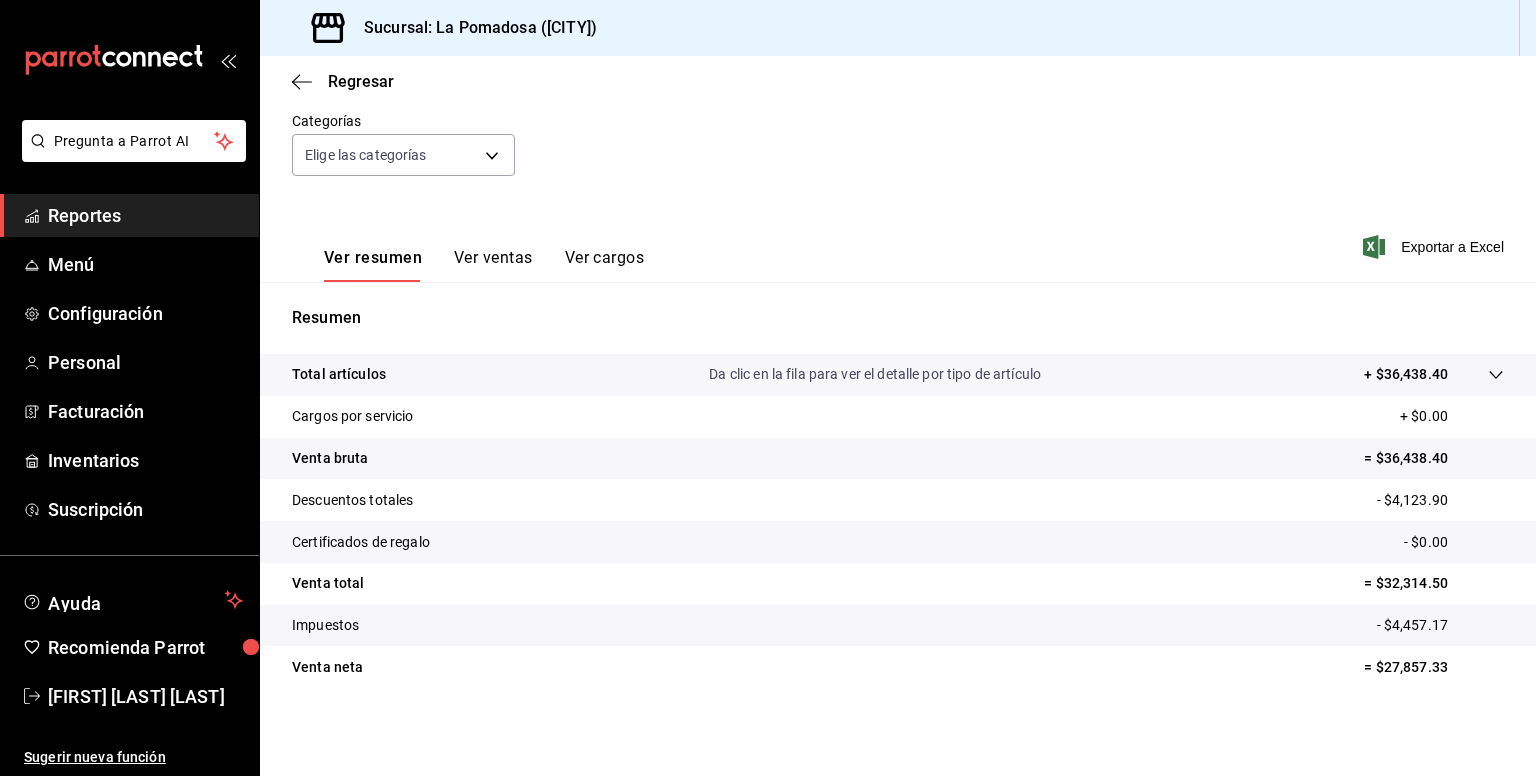 scroll, scrollTop: 0, scrollLeft: 0, axis: both 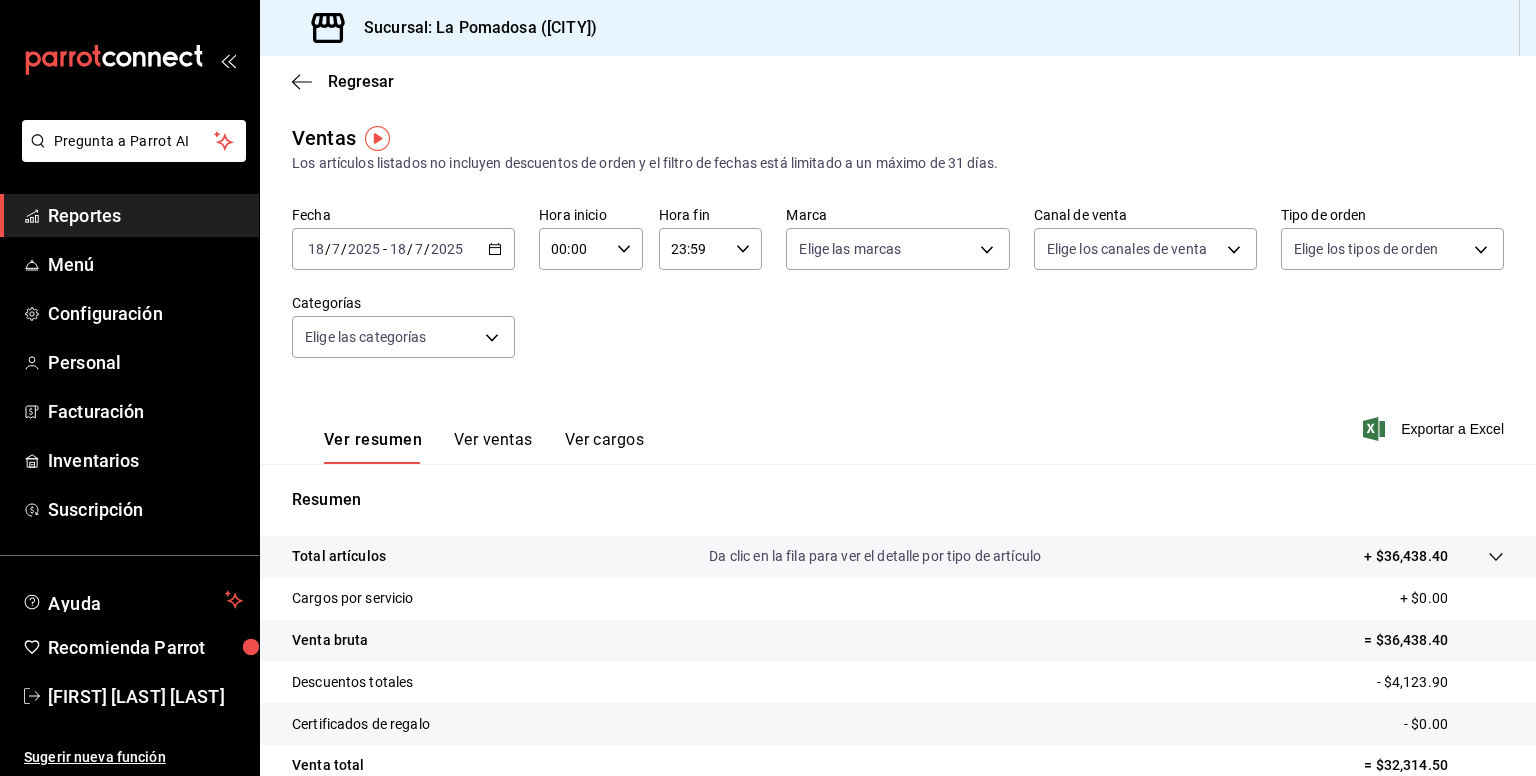 click 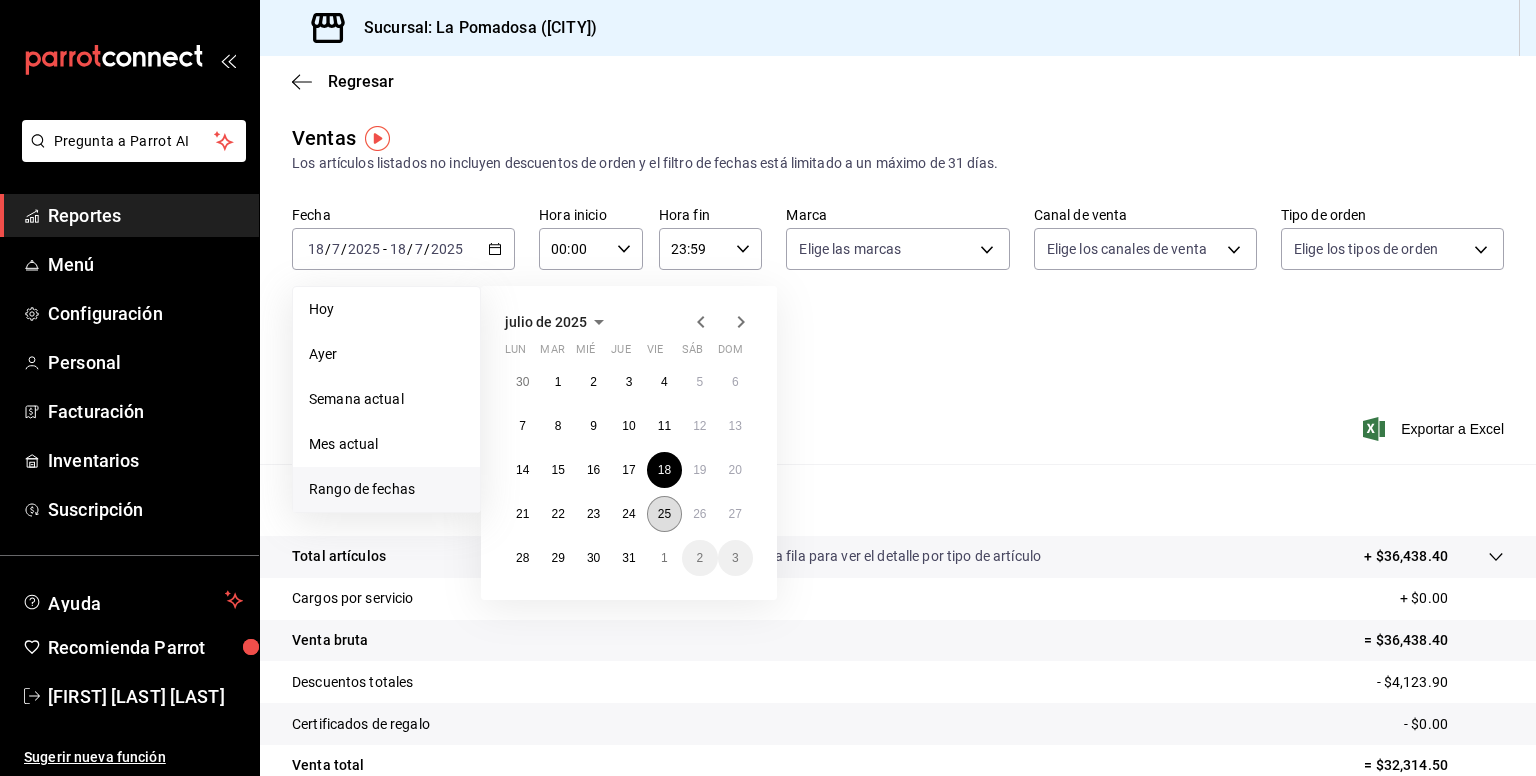 click on "25" at bounding box center [664, 514] 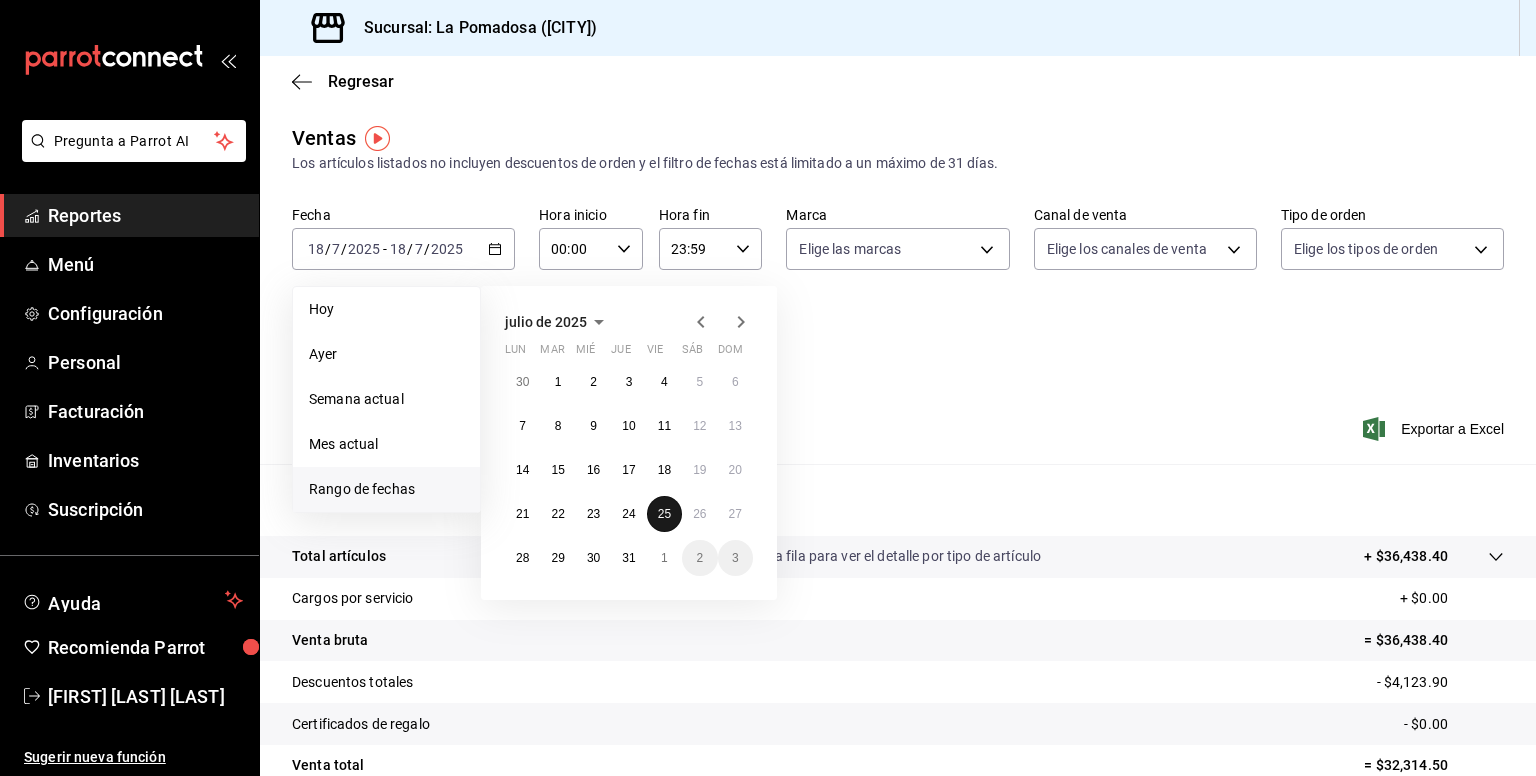 click on "25" at bounding box center (664, 514) 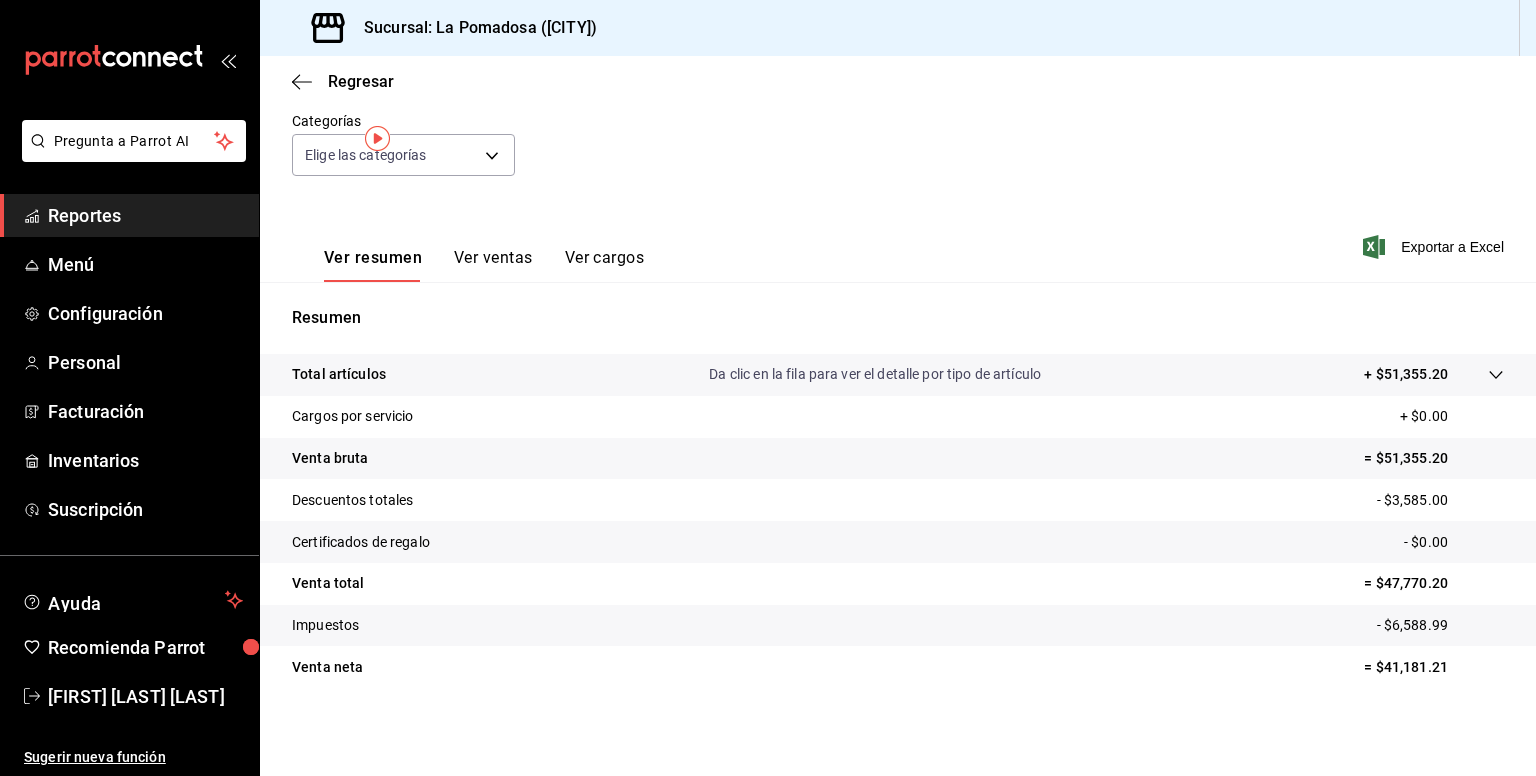 scroll, scrollTop: 0, scrollLeft: 0, axis: both 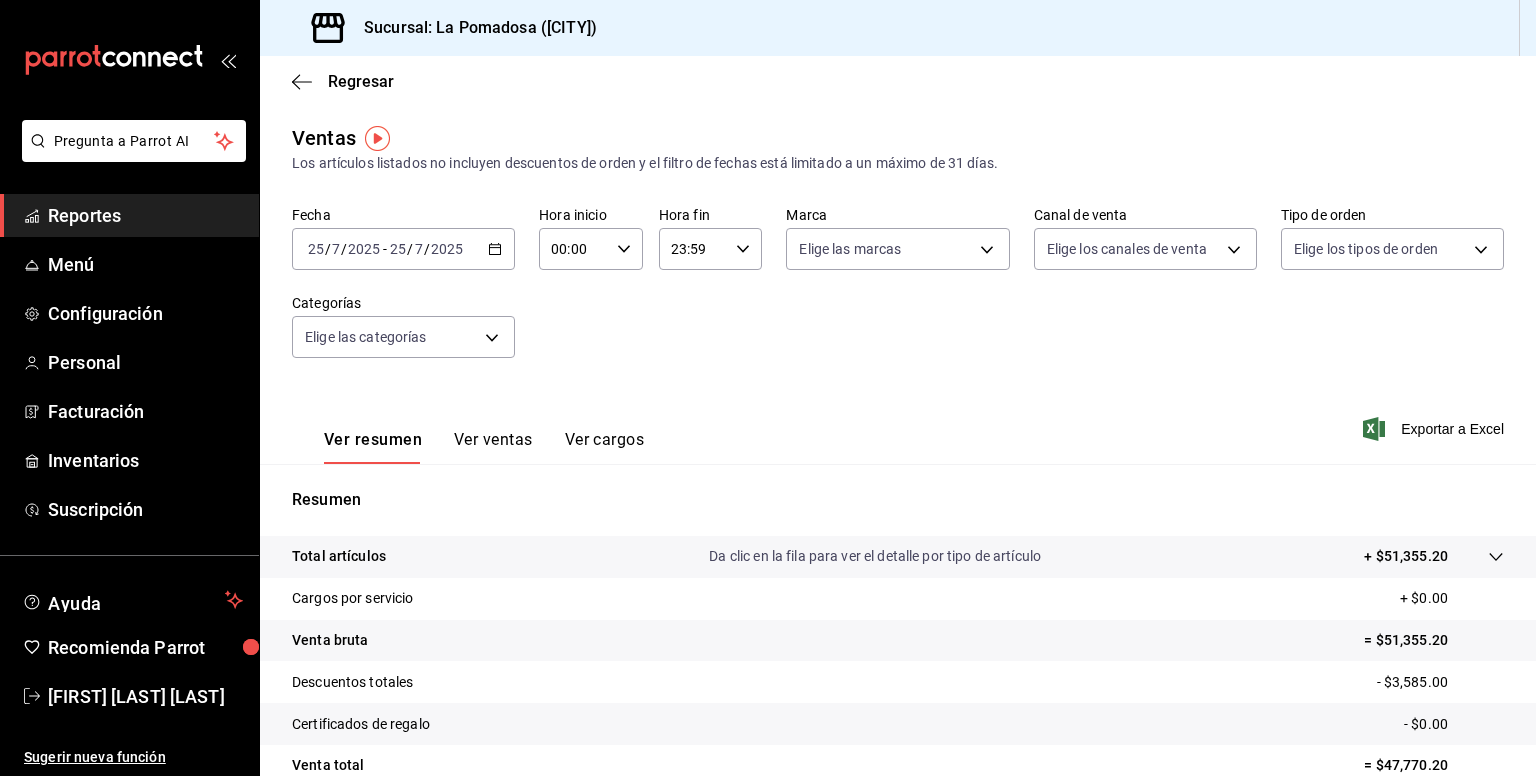 click 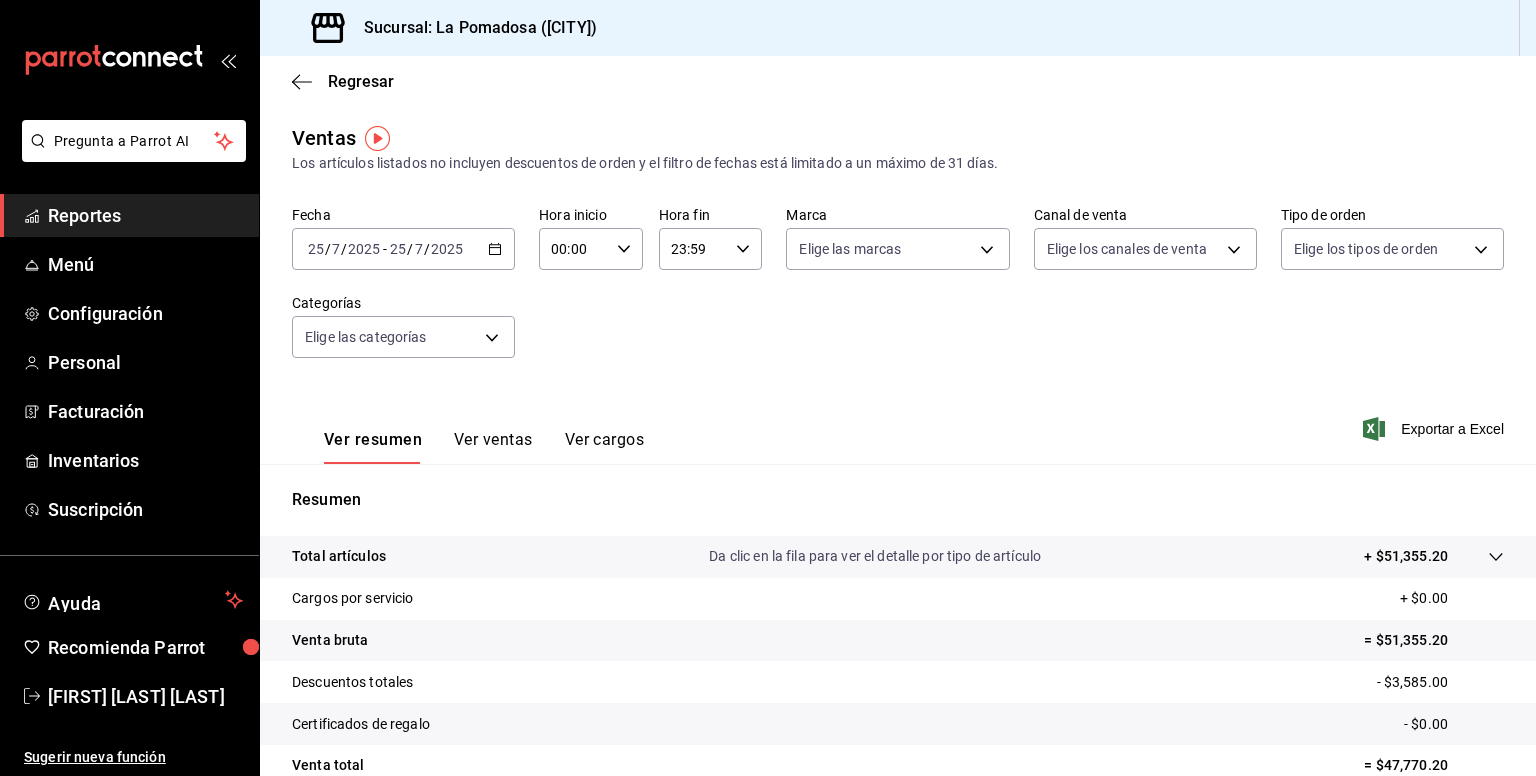 click on "Regresar" at bounding box center [898, 81] 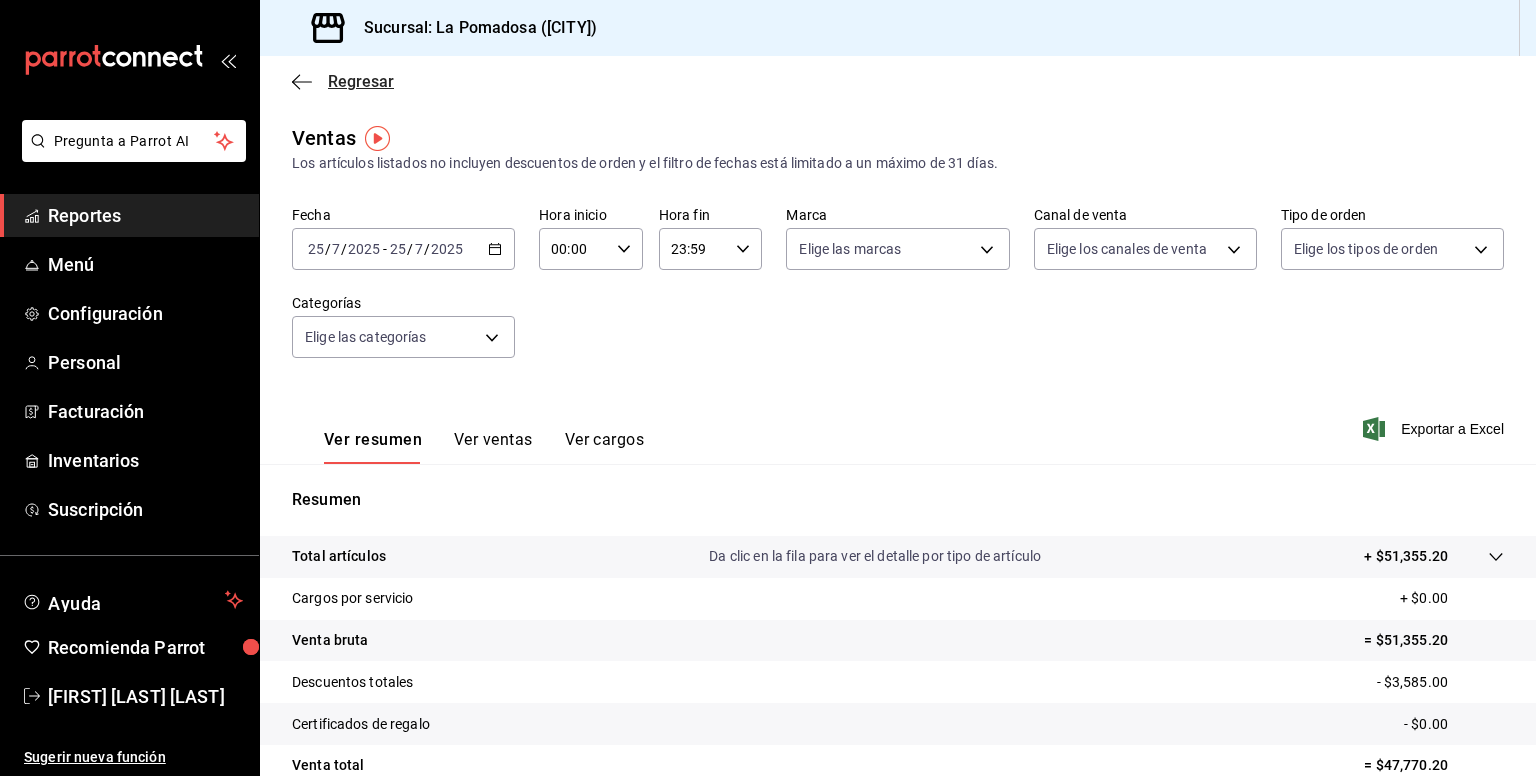 click on "Regresar" at bounding box center [361, 81] 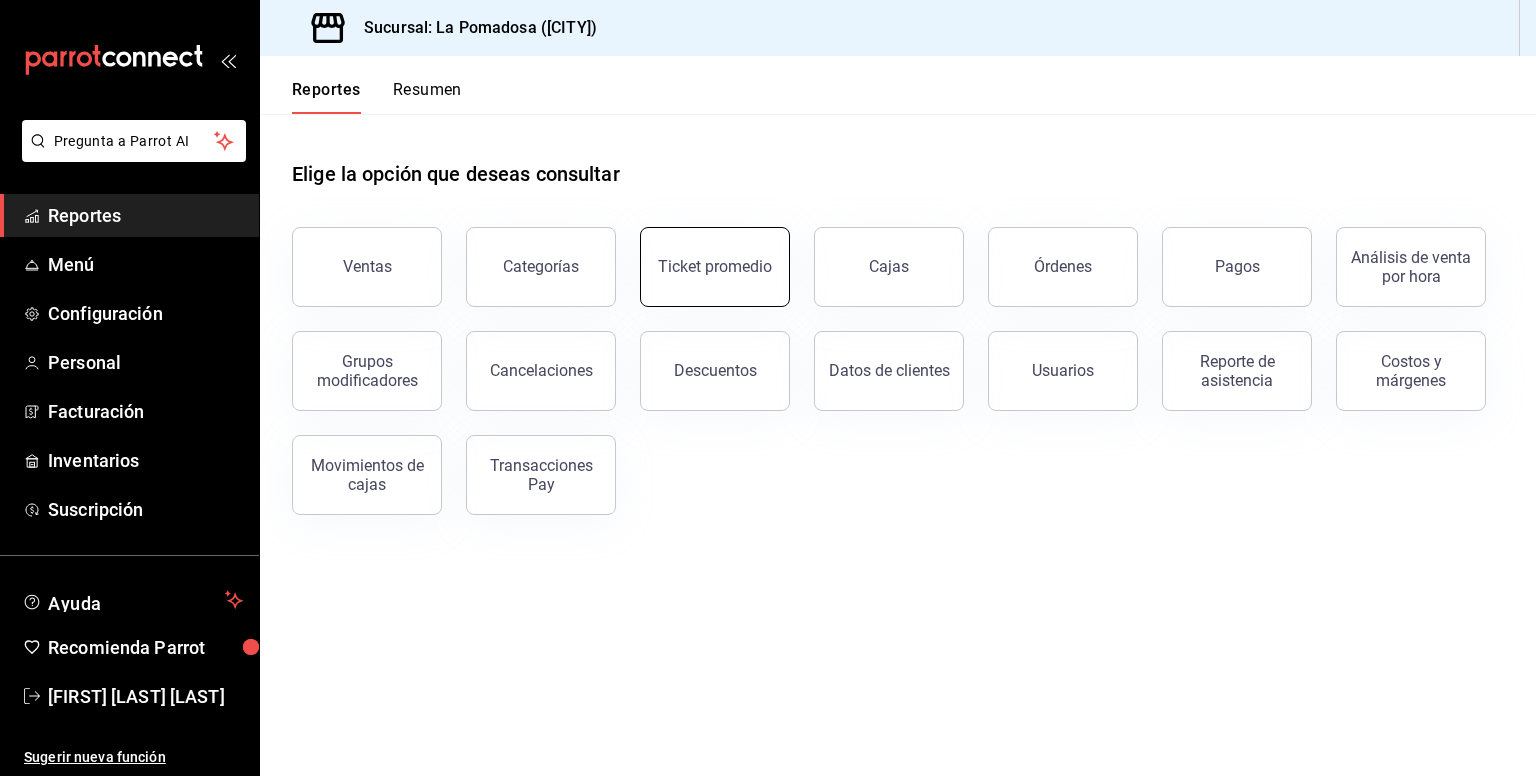 click on "Ticket promedio" at bounding box center [715, 266] 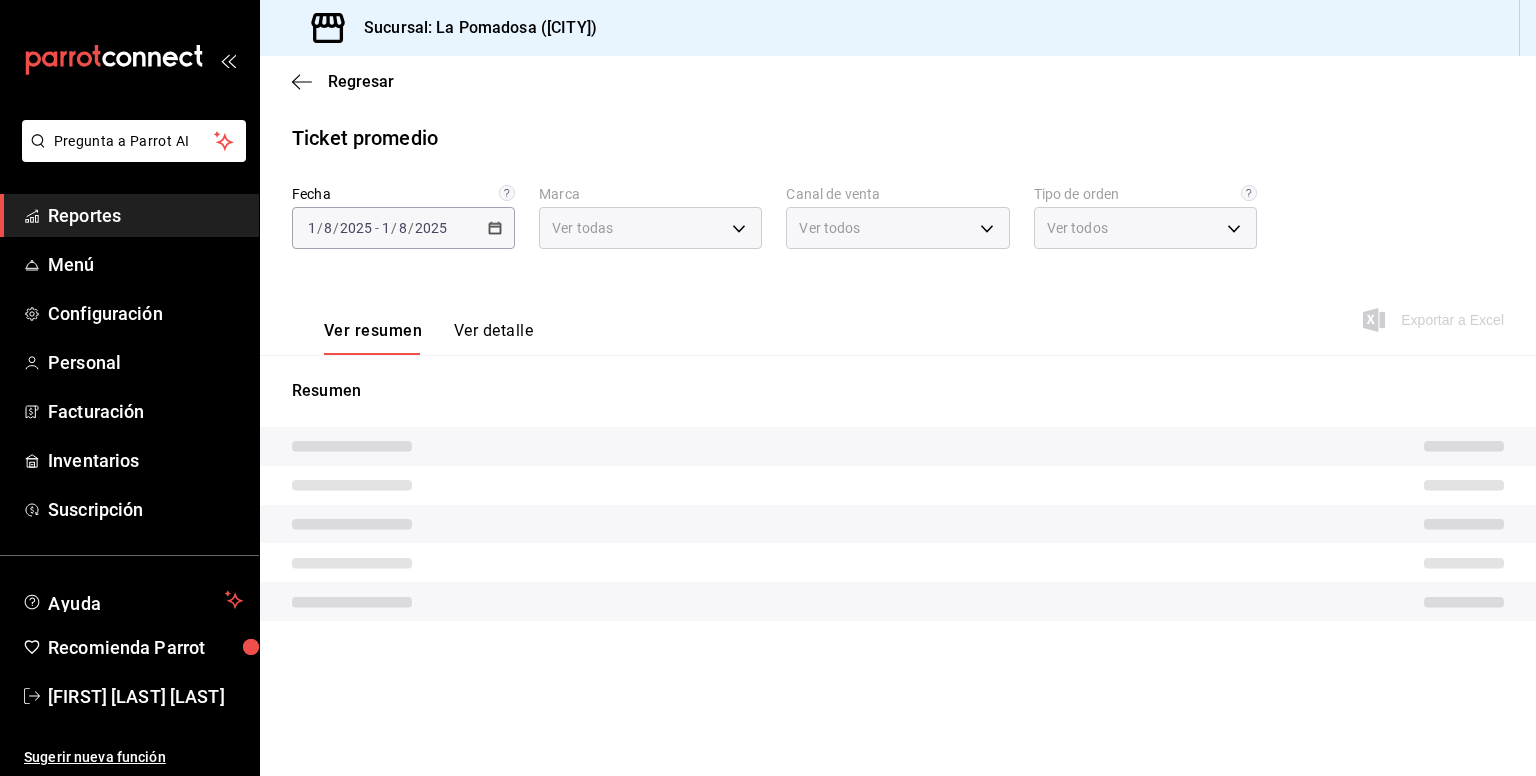 type on "26770a04-f713-4e61-b01c-a965f3f43d2a" 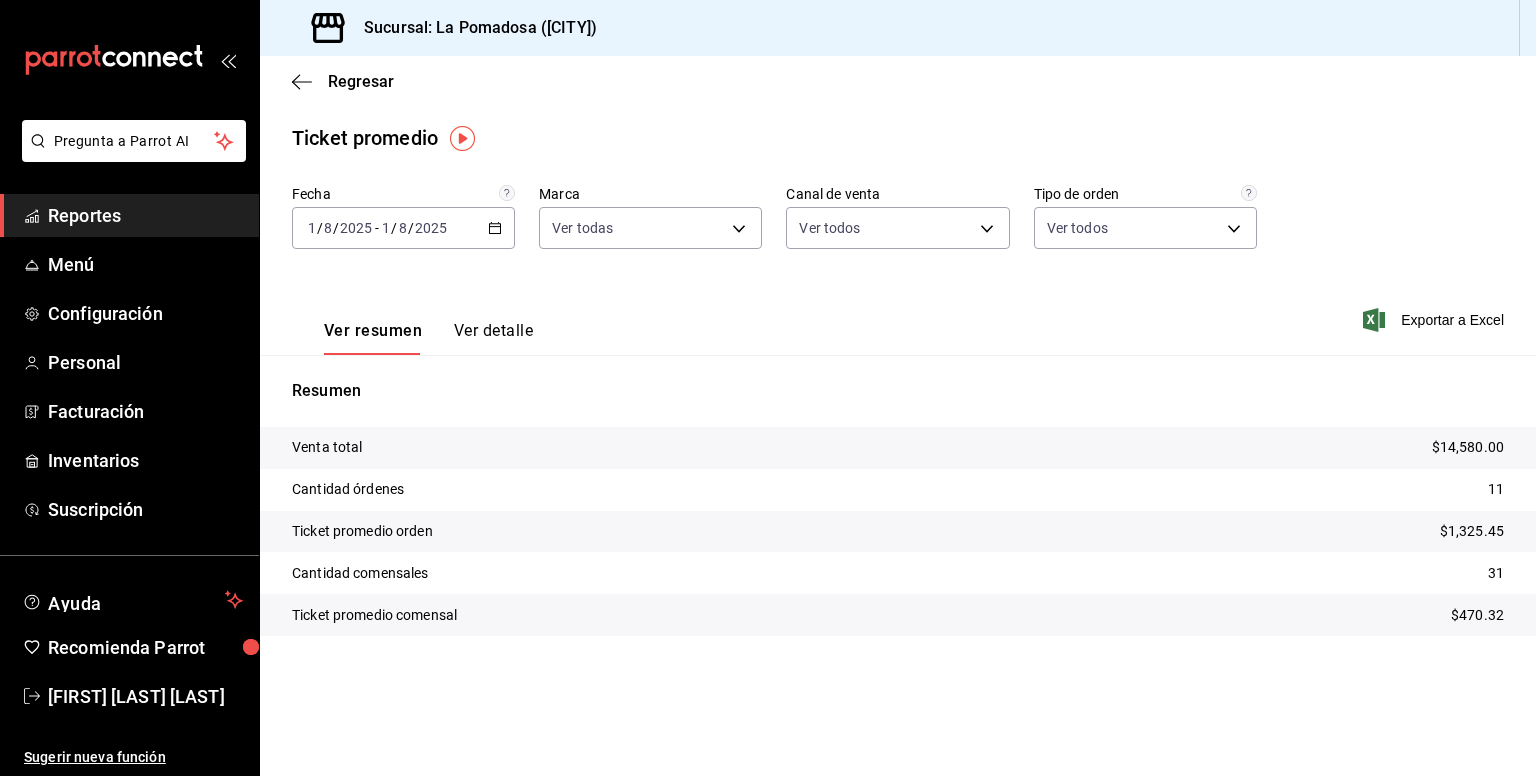 click 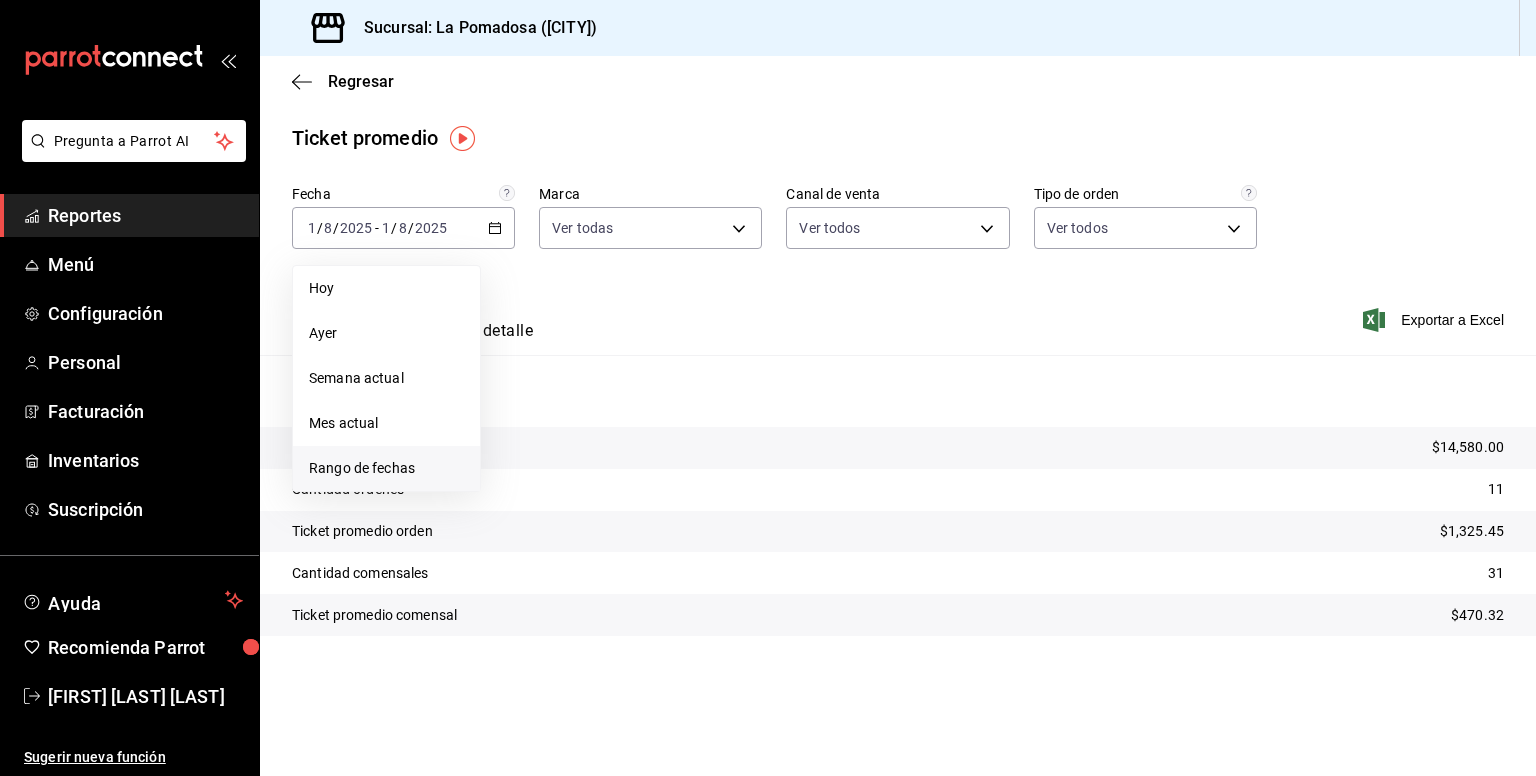 click on "Rango de fechas" at bounding box center (386, 468) 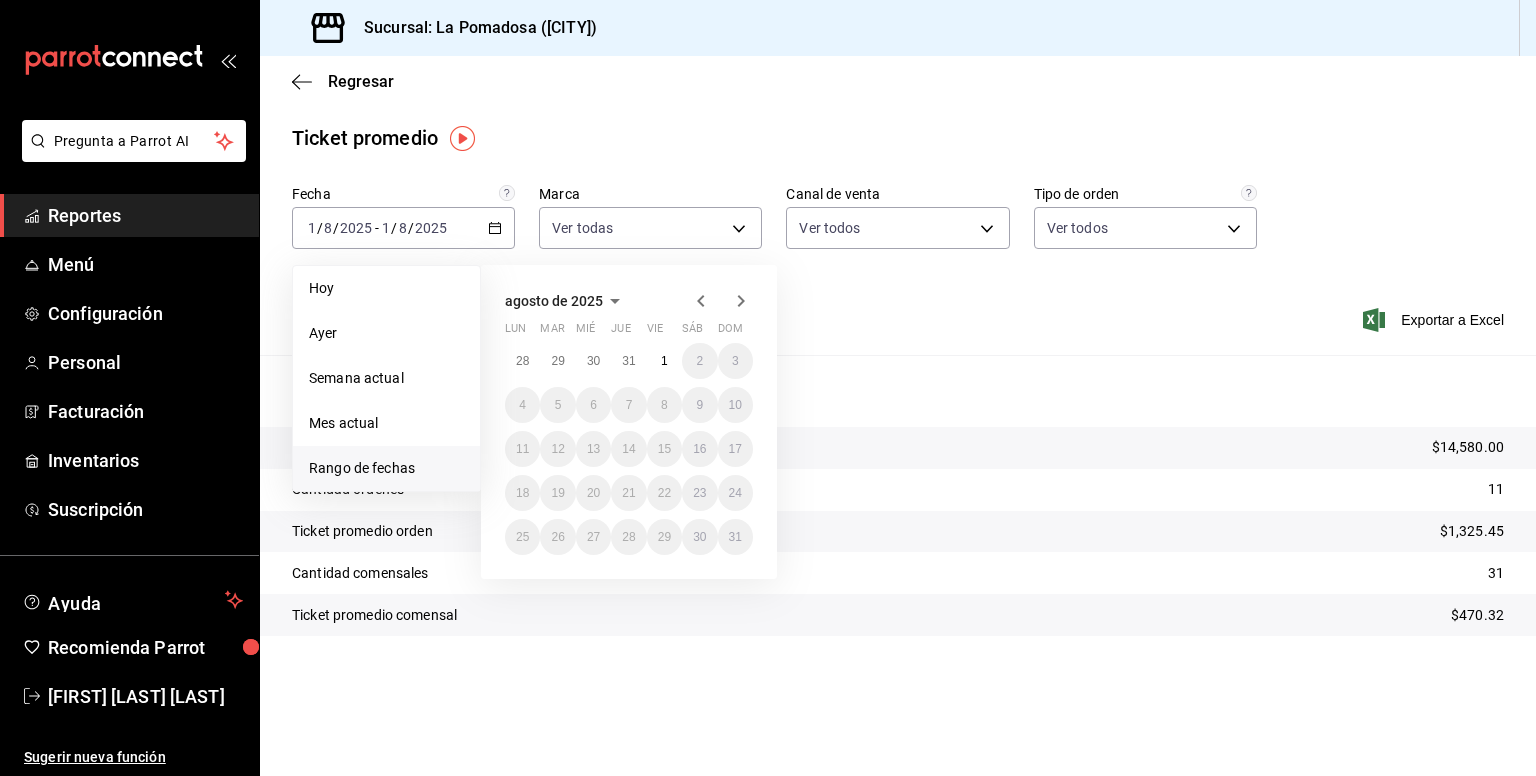 click 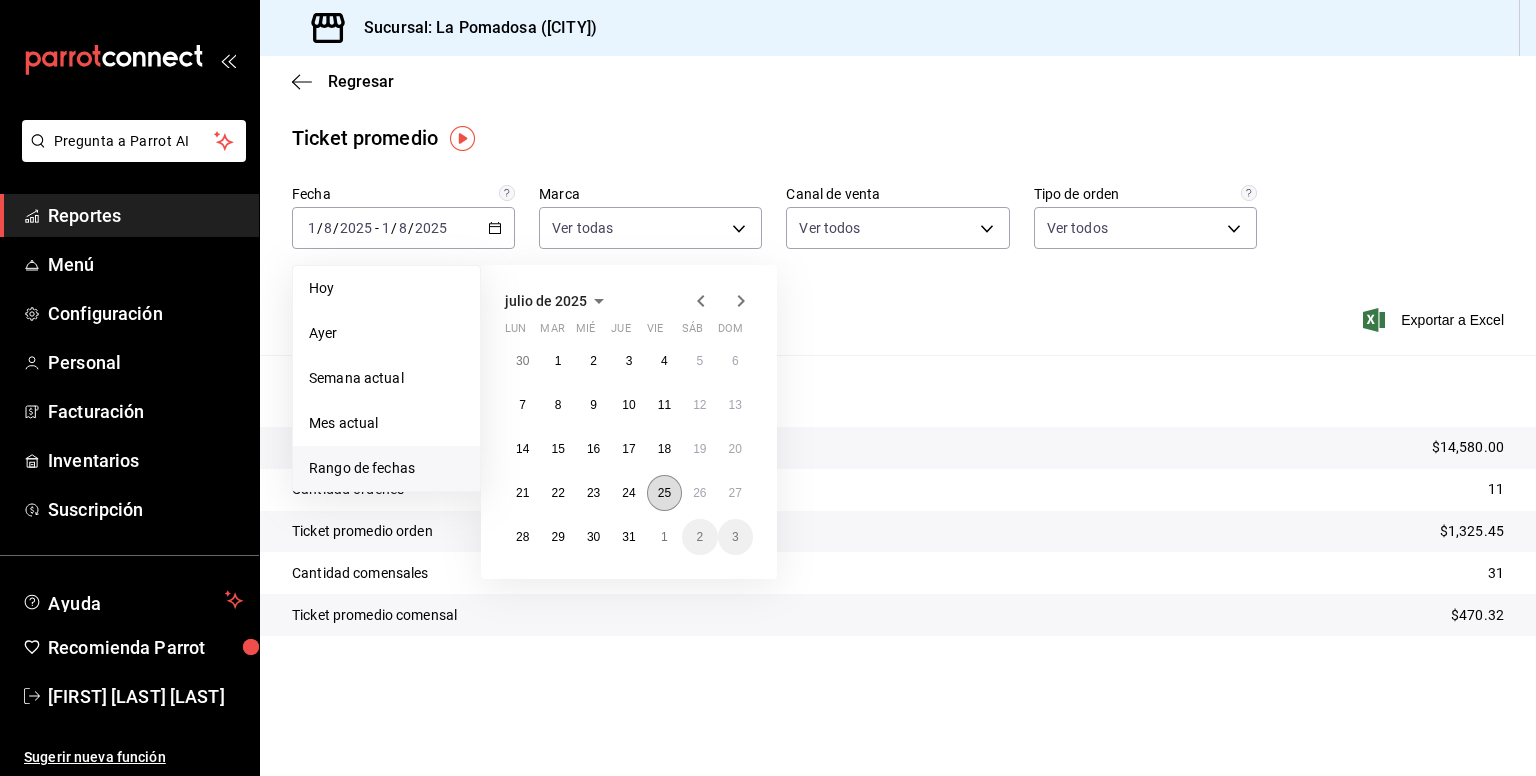click on "25" at bounding box center (664, 493) 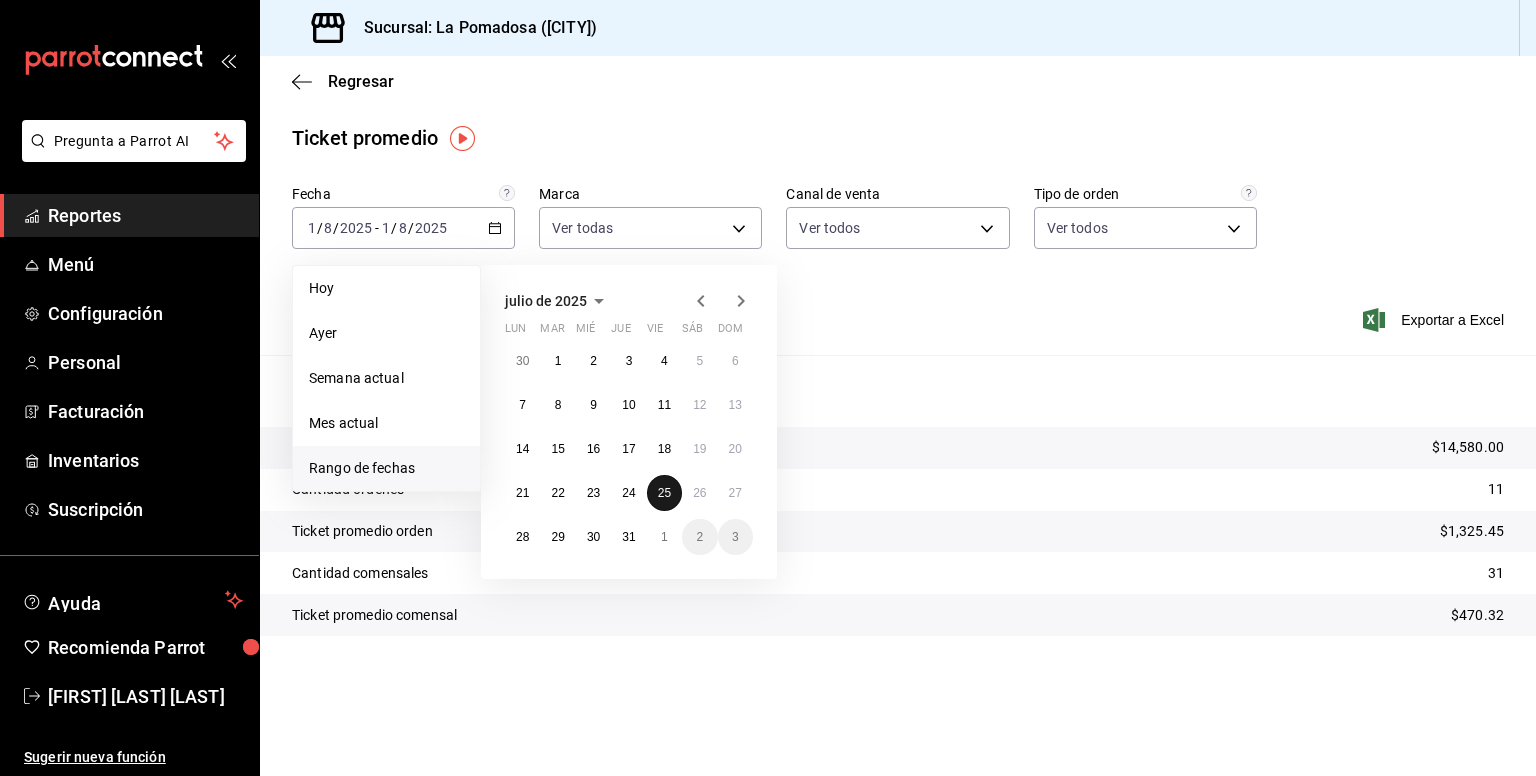 click on "25" at bounding box center (664, 493) 